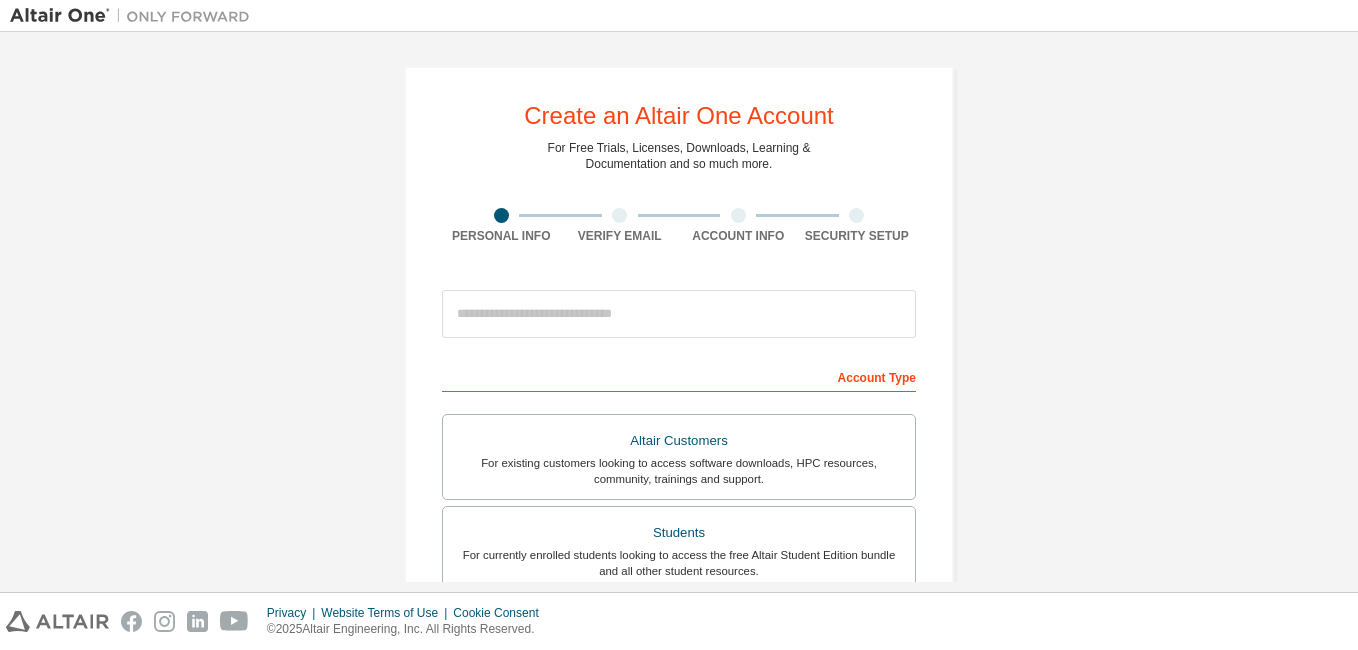scroll, scrollTop: 0, scrollLeft: 0, axis: both 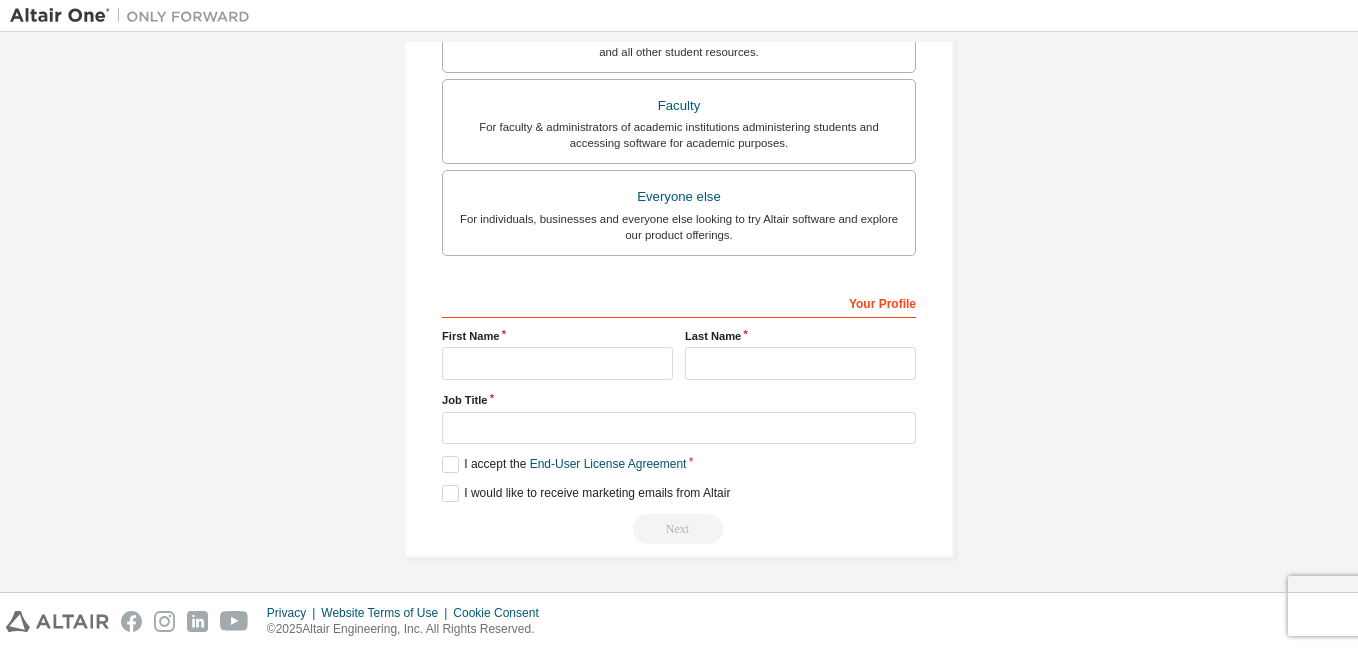 drag, startPoint x: 1336, startPoint y: 486, endPoint x: 1336, endPoint y: 461, distance: 25 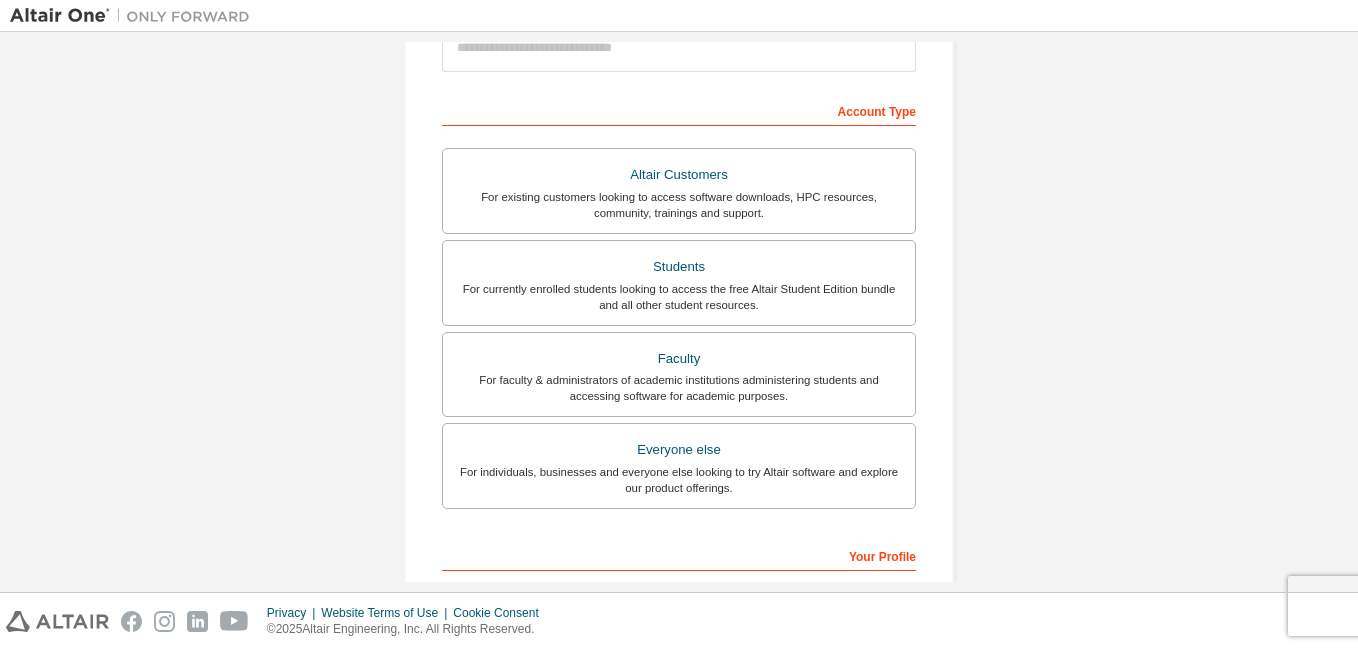 scroll, scrollTop: 247, scrollLeft: 0, axis: vertical 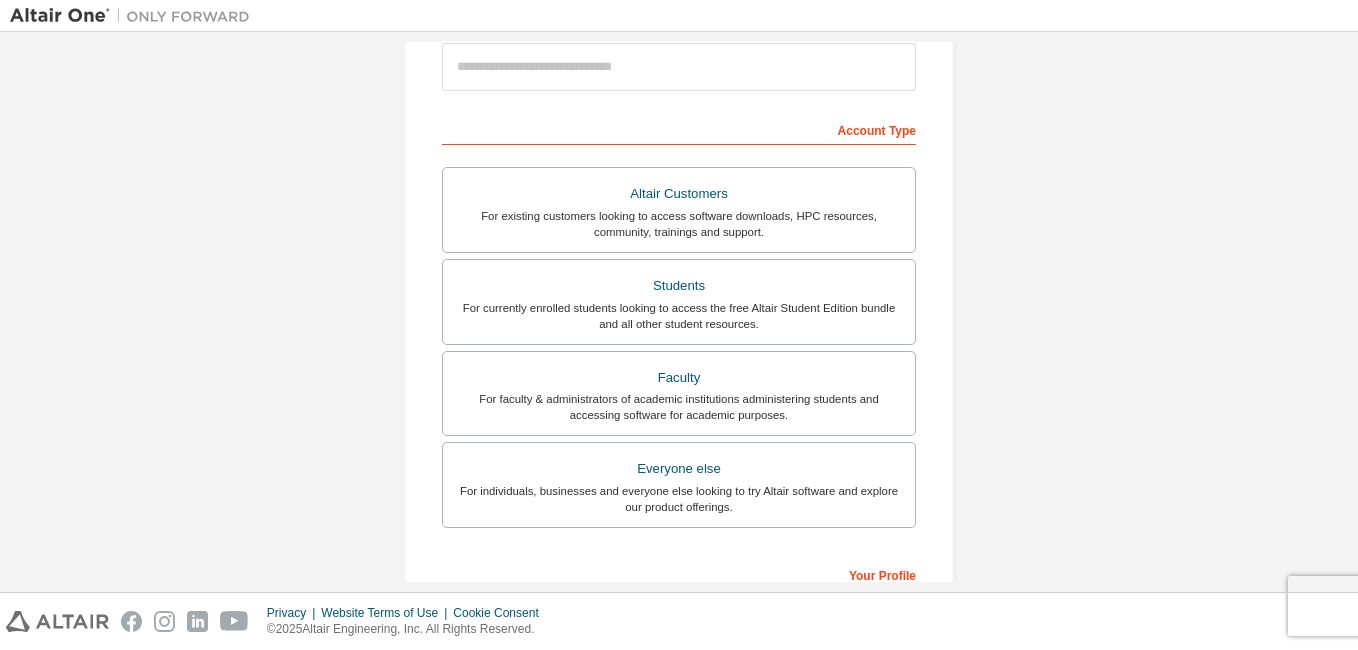 click on "Create an Altair One Account For Free Trials, Licenses, Downloads, Learning &  Documentation and so much more. Personal Info Verify Email Account Info Security Setup This is a federated email. No need to register a new account. You should be able to  login  by using your company's SSO credentials. Email already exists. Please try to  login  instead. Account Type Altair Customers For existing customers looking to access software downloads, HPC resources, community, trainings and support. Students For currently enrolled students looking to access the free Altair Student Edition bundle and all other student resources. Faculty For faculty & administrators of academic institutions administering students and accessing software for academic purposes. Everyone else For individuals, businesses and everyone else looking to try Altair software and explore our product offerings. Your Profile First Name Last Name Job Title Please provide State/Province to help us route sales and support resources to you more efficiently." at bounding box center (679, 324) 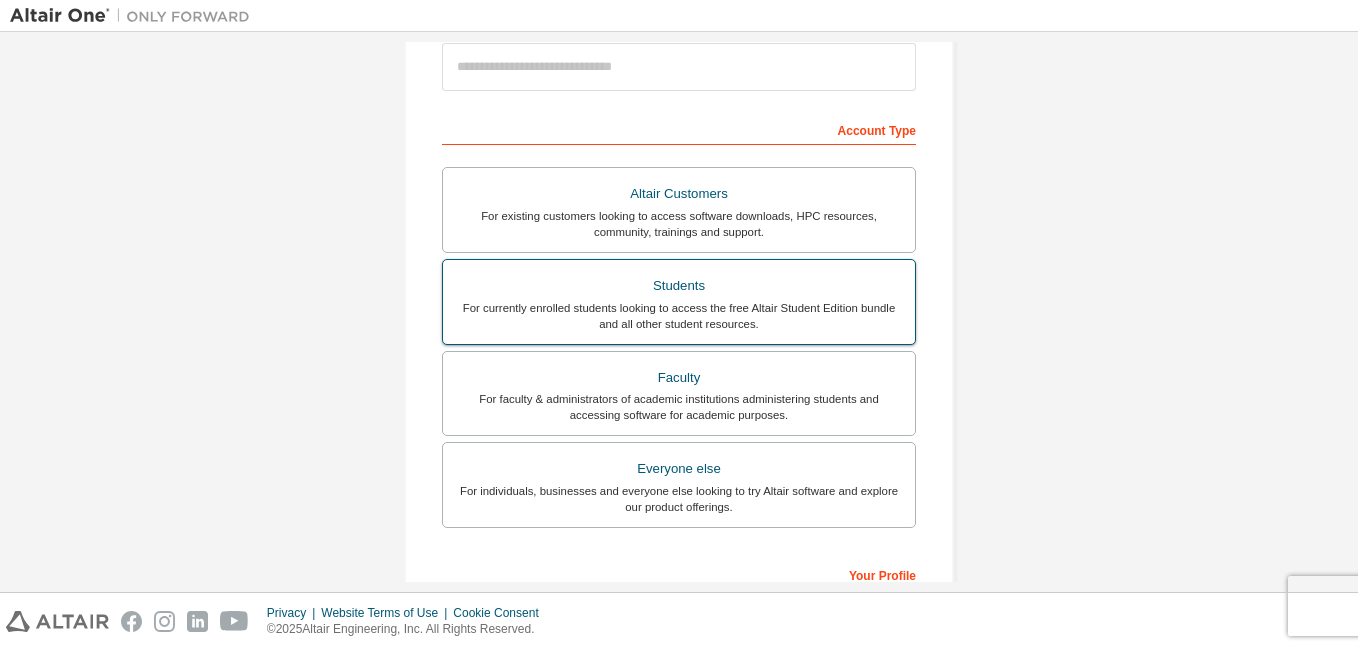 click on "For currently enrolled students looking to access the free Altair Student Edition bundle and all other student resources." at bounding box center [679, 316] 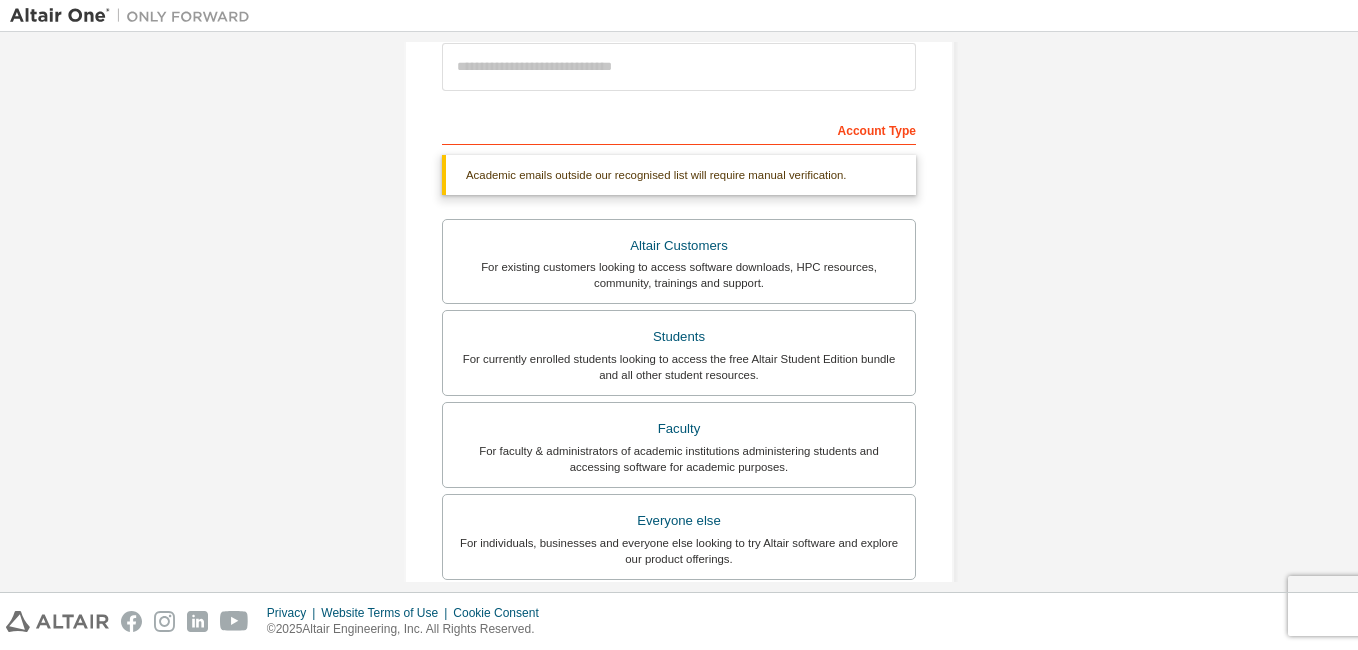 click on "Create an Altair One Account For Free Trials, Licenses, Downloads, Learning &  Documentation and so much more. Personal Info Verify Email Account Info Security Setup This is a federated email. No need to register a new account. You should be able to  login  by using your company's SSO credentials. Email already exists. Please try to  login  instead. Account Type Academic emails outside our recognised list will require manual verification. You must enter a valid email address provided by your academic institution (e.g.,   name@youruniversity.edu ).   What if I cannot get one? Altair Customers For existing customers looking to access software downloads, HPC resources, community, trainings and support. Students For currently enrolled students looking to access the free Altair Student Edition bundle and all other student resources. Faculty For faculty & administrators of academic institutions administering students and accessing software for academic purposes. Everyone else Your Profile First Name Last Name" at bounding box center (679, 312) 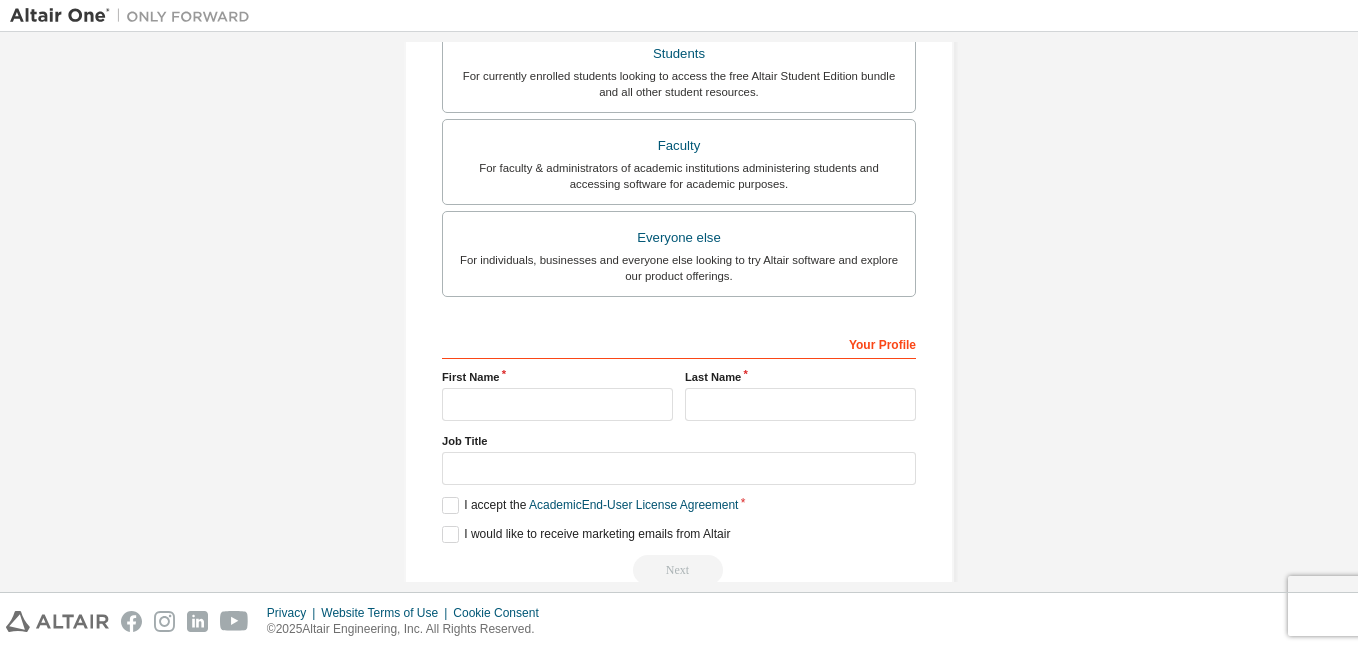 scroll, scrollTop: 571, scrollLeft: 0, axis: vertical 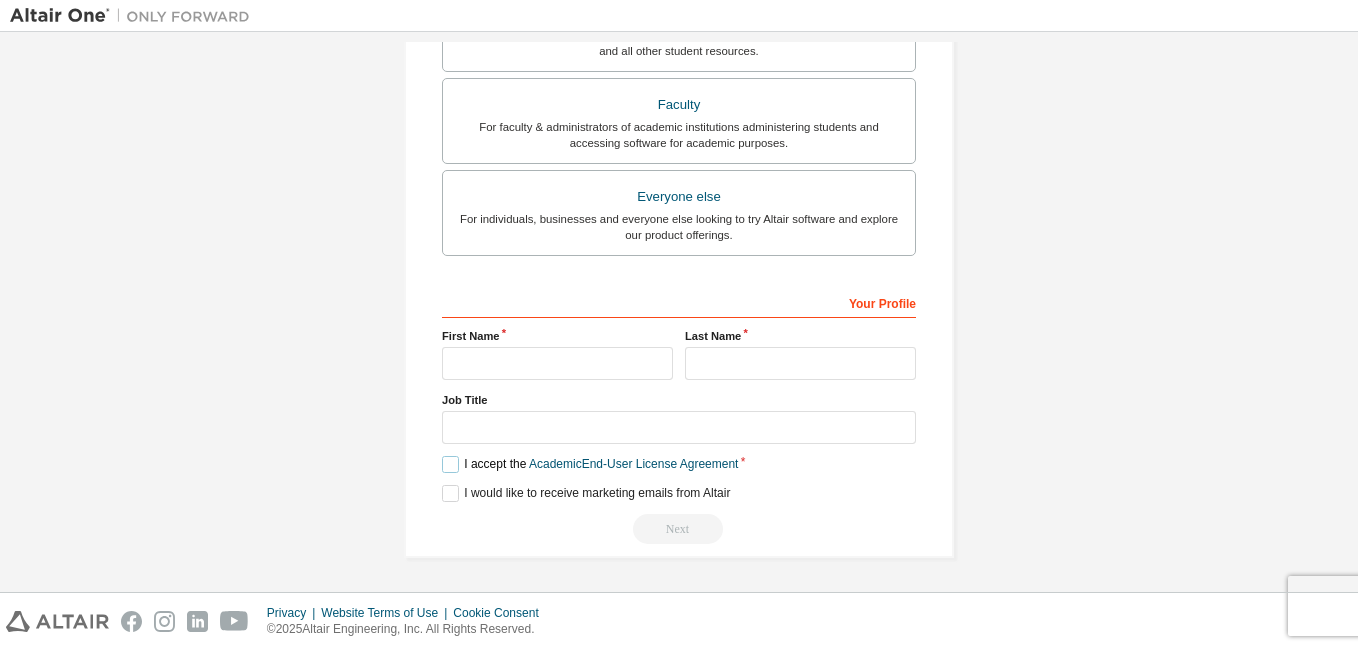 click on "I accept the   Academic   End-User License Agreement" at bounding box center [590, 464] 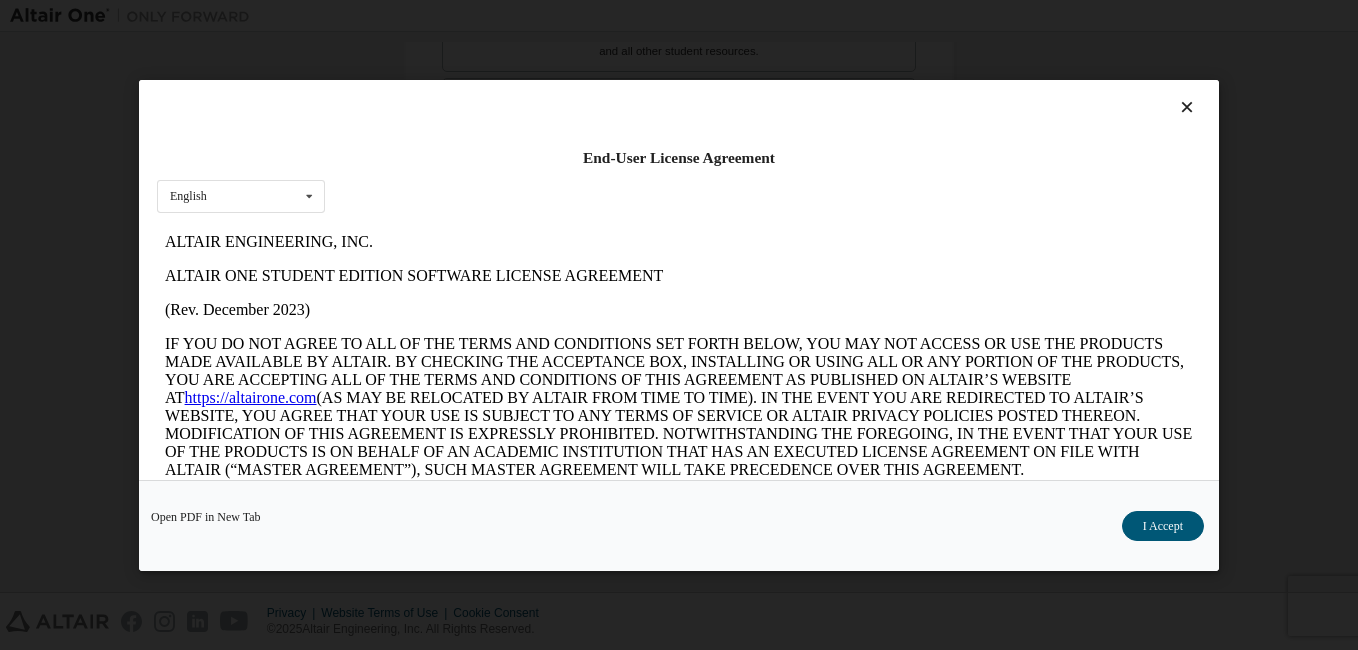 scroll, scrollTop: 0, scrollLeft: 0, axis: both 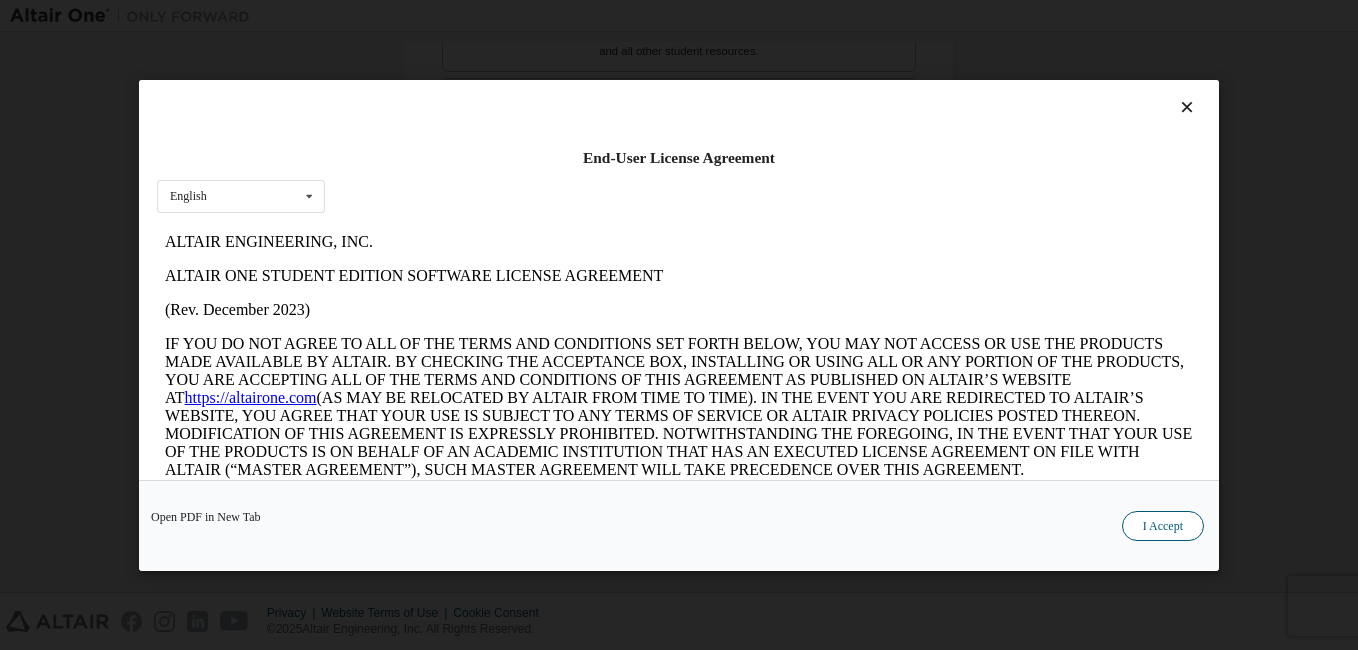 click on "I Accept" at bounding box center (1163, 526) 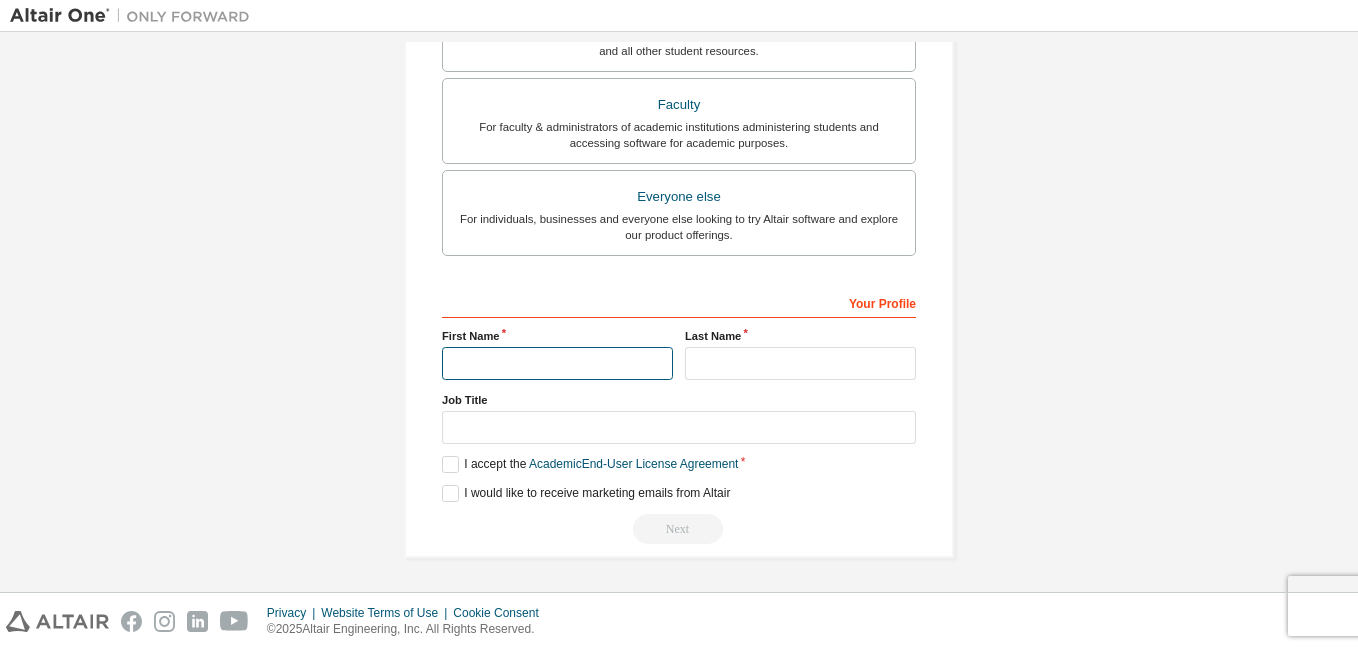 click at bounding box center (557, 363) 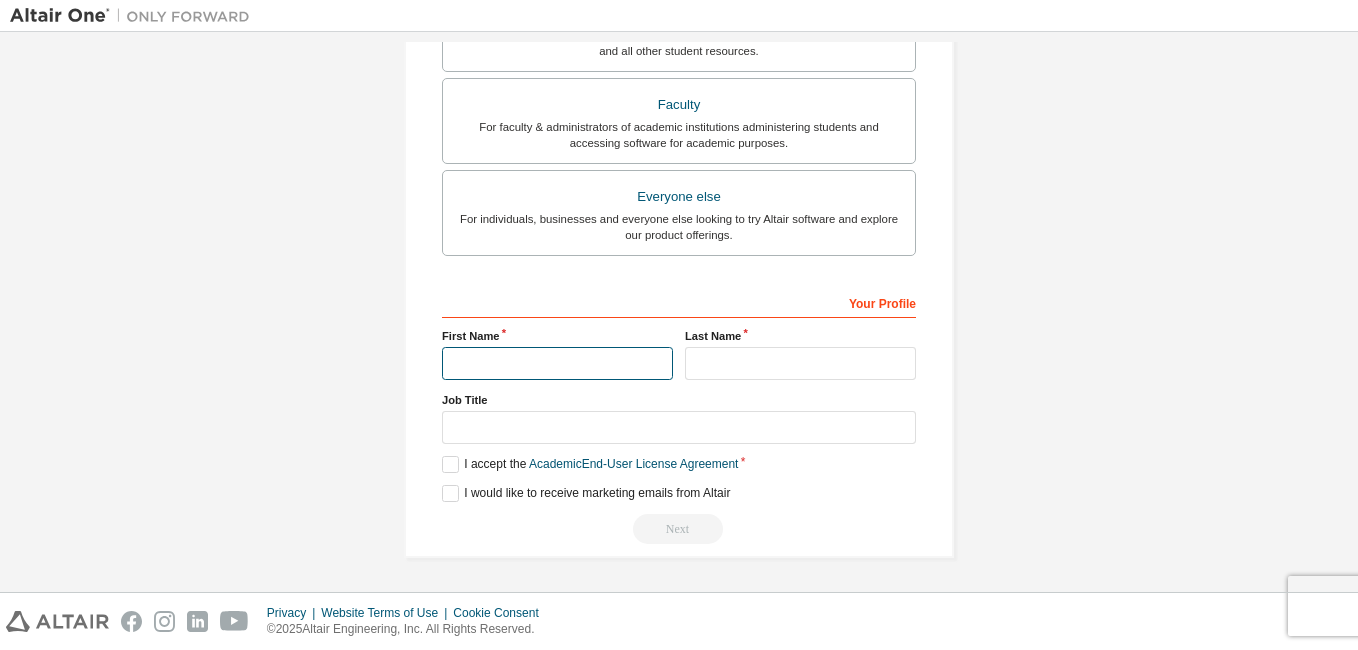 type on "******" 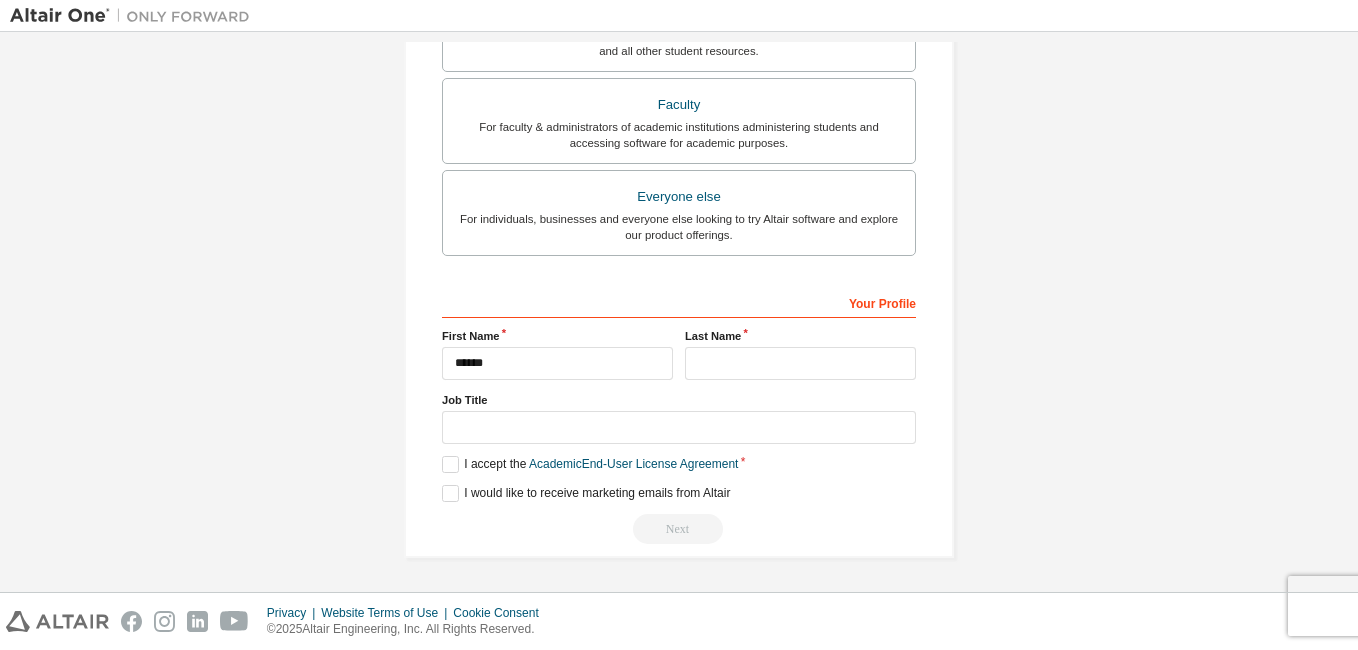 type on "**********" 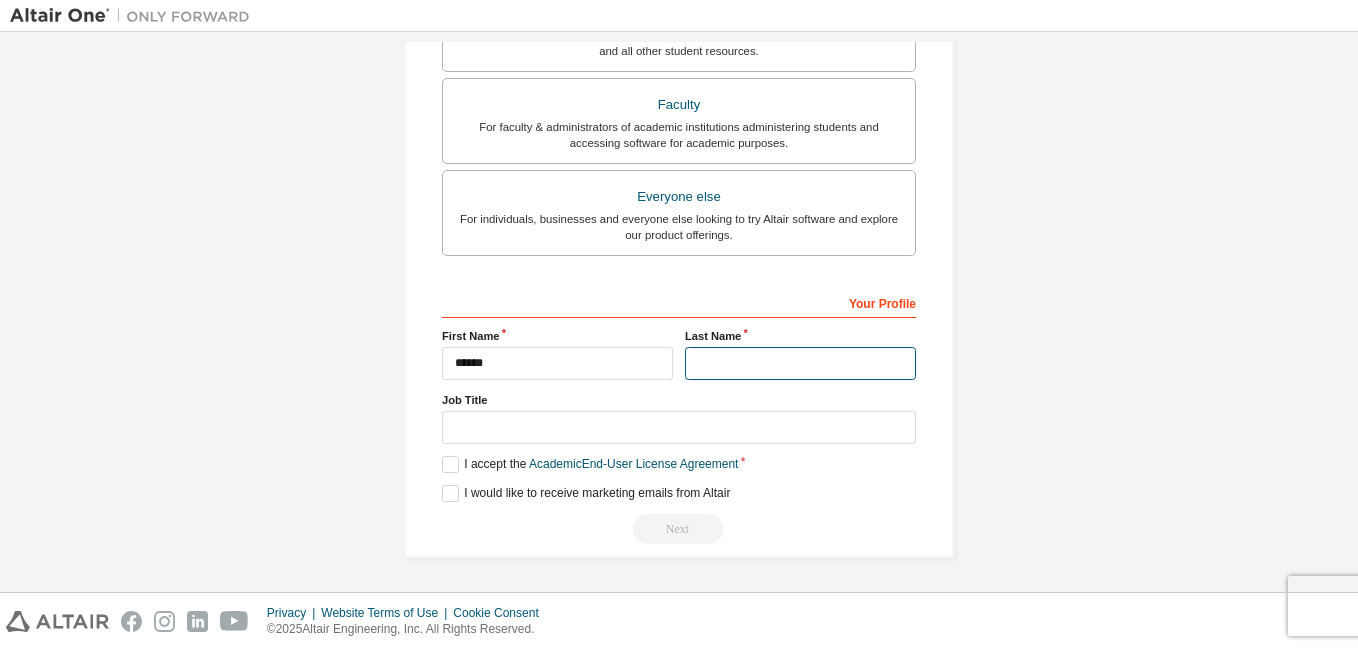 type on "*" 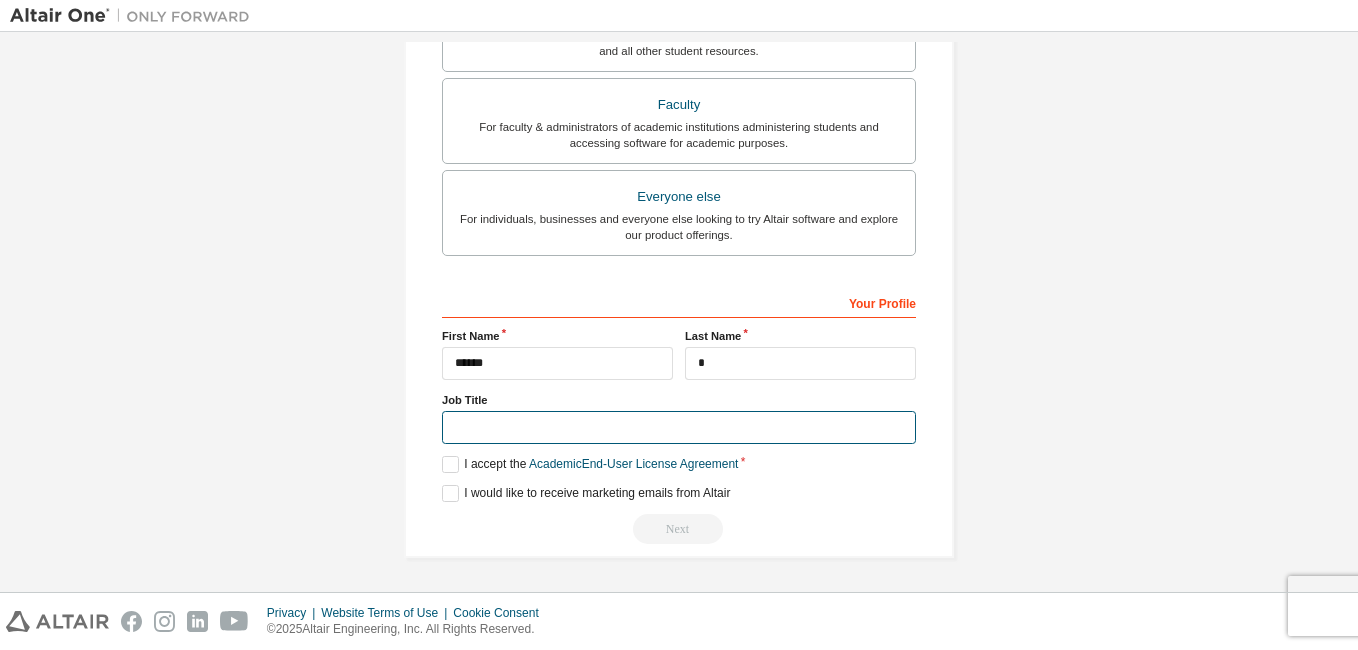 type on "**********" 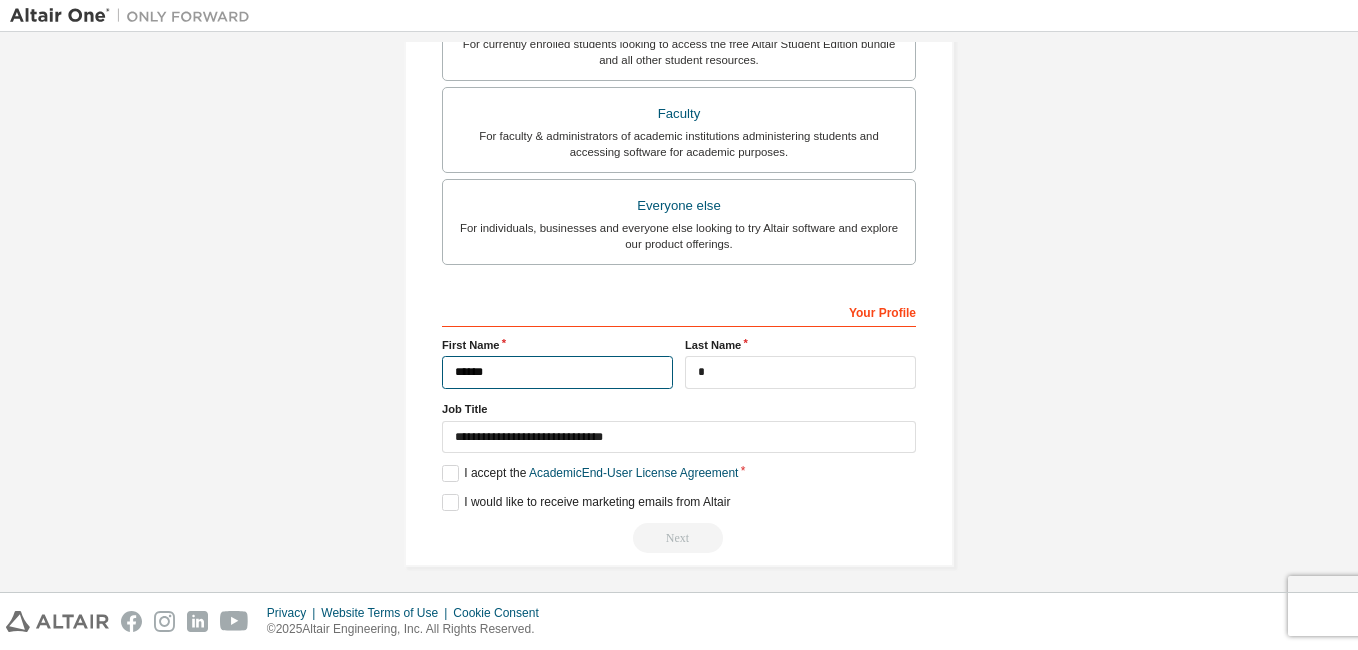 scroll, scrollTop: 588, scrollLeft: 0, axis: vertical 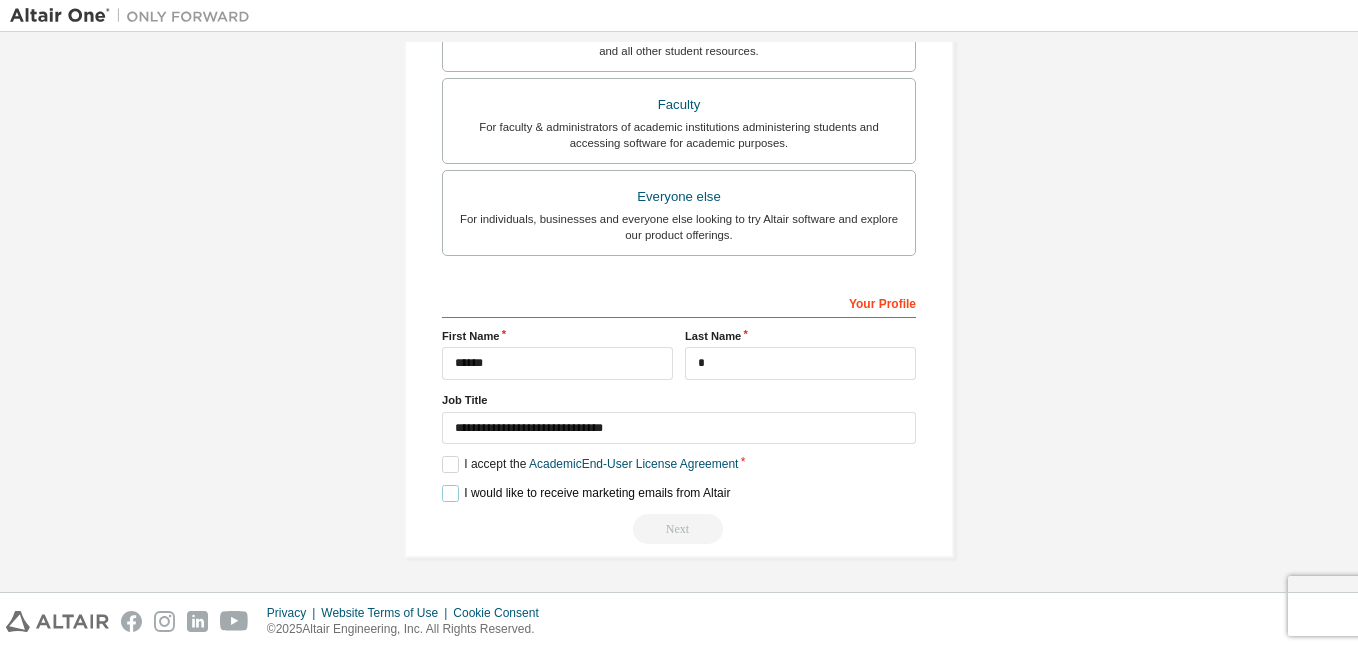 click on "I would like to receive marketing emails from Altair" at bounding box center (586, 493) 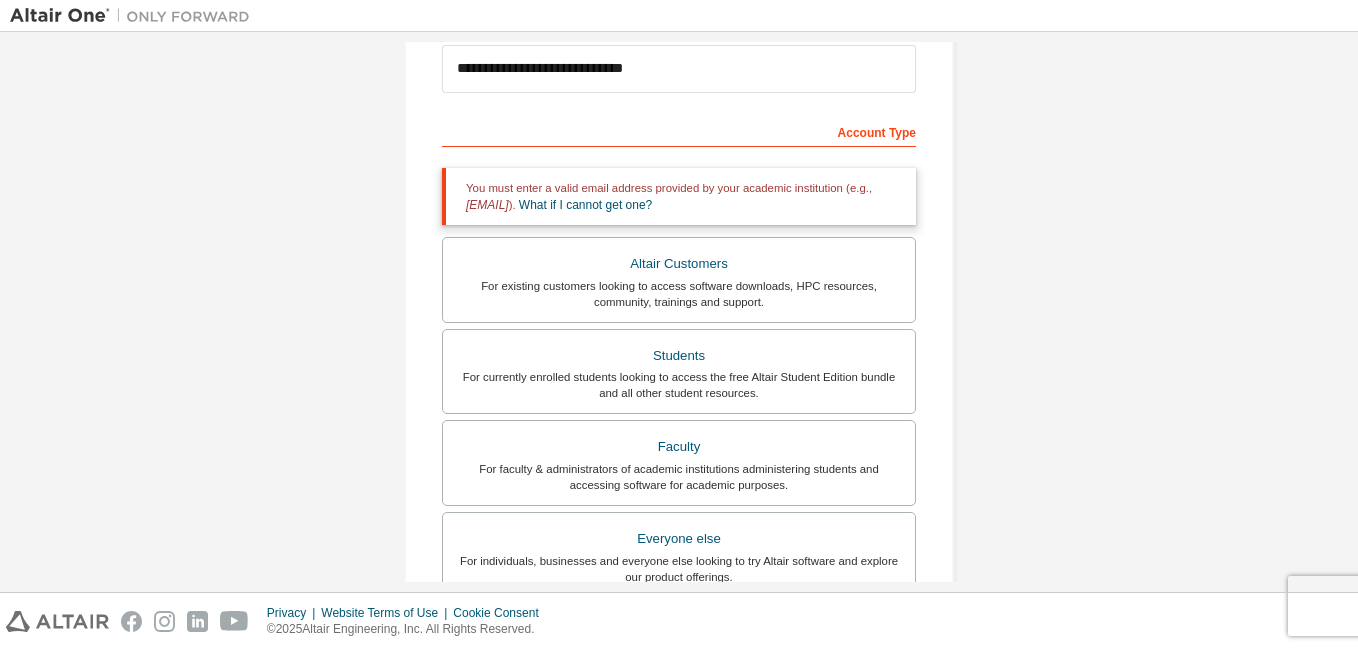 scroll, scrollTop: 253, scrollLeft: 0, axis: vertical 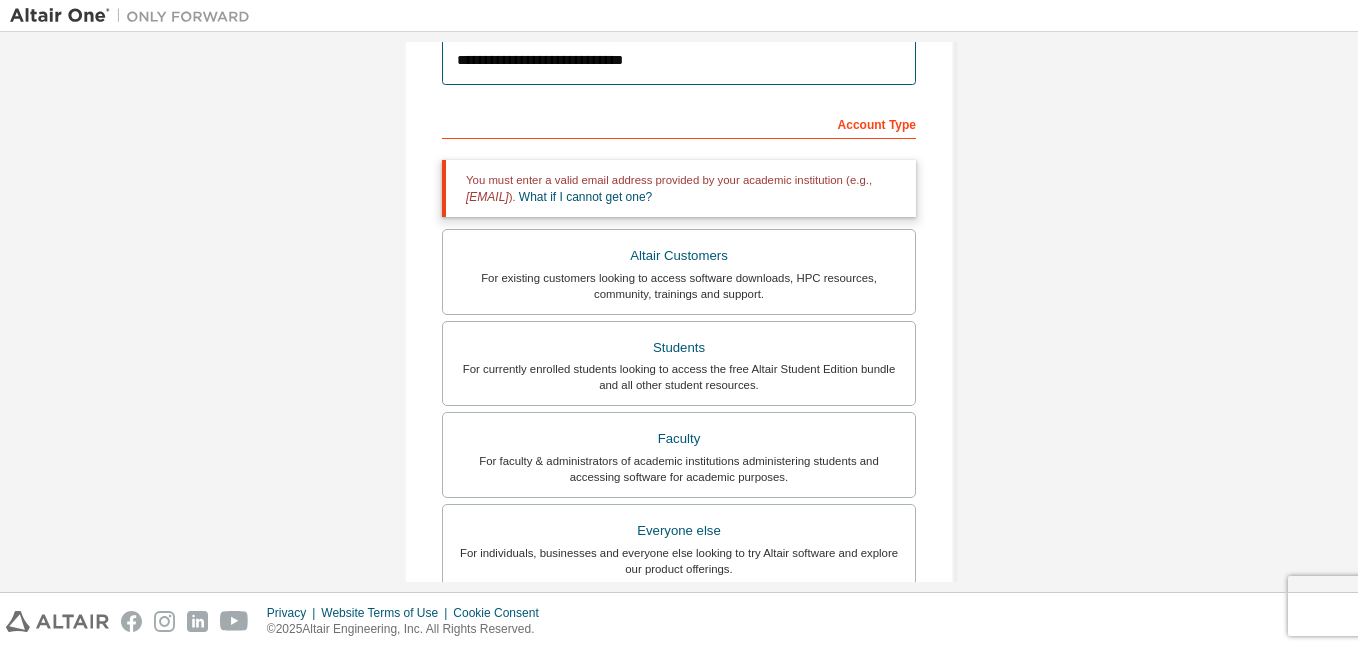 click on "**********" at bounding box center (679, 61) 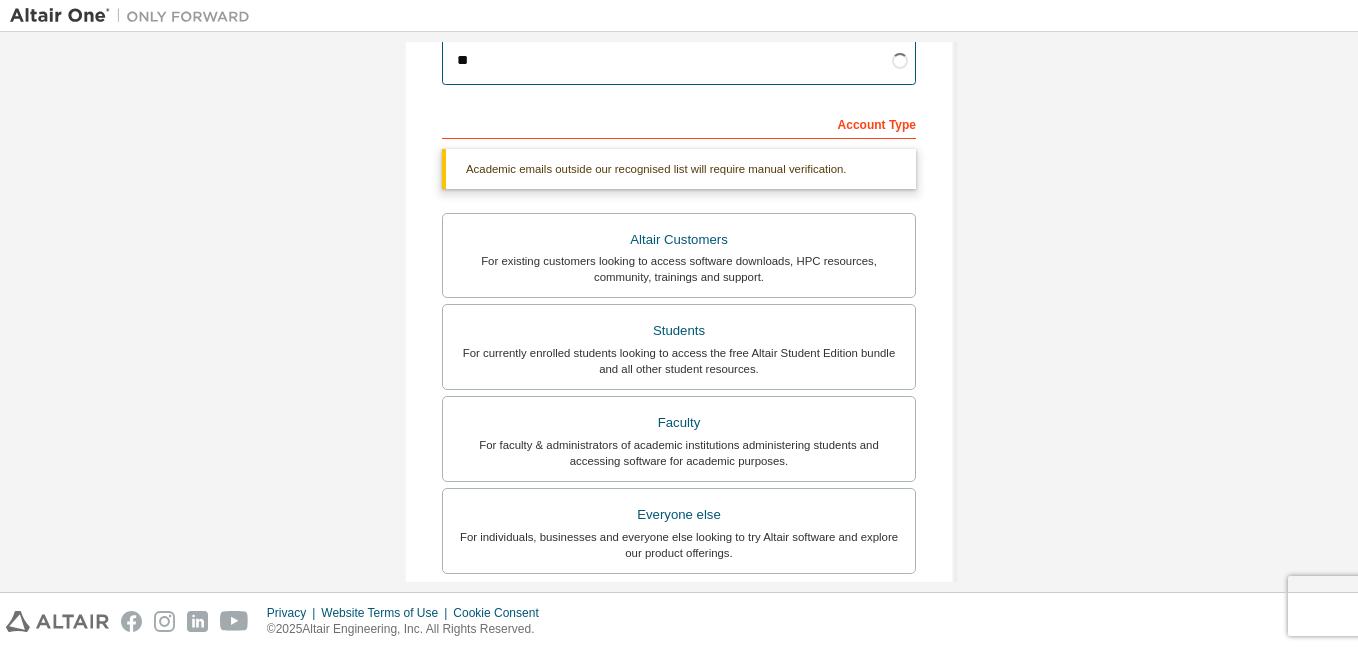 type on "*" 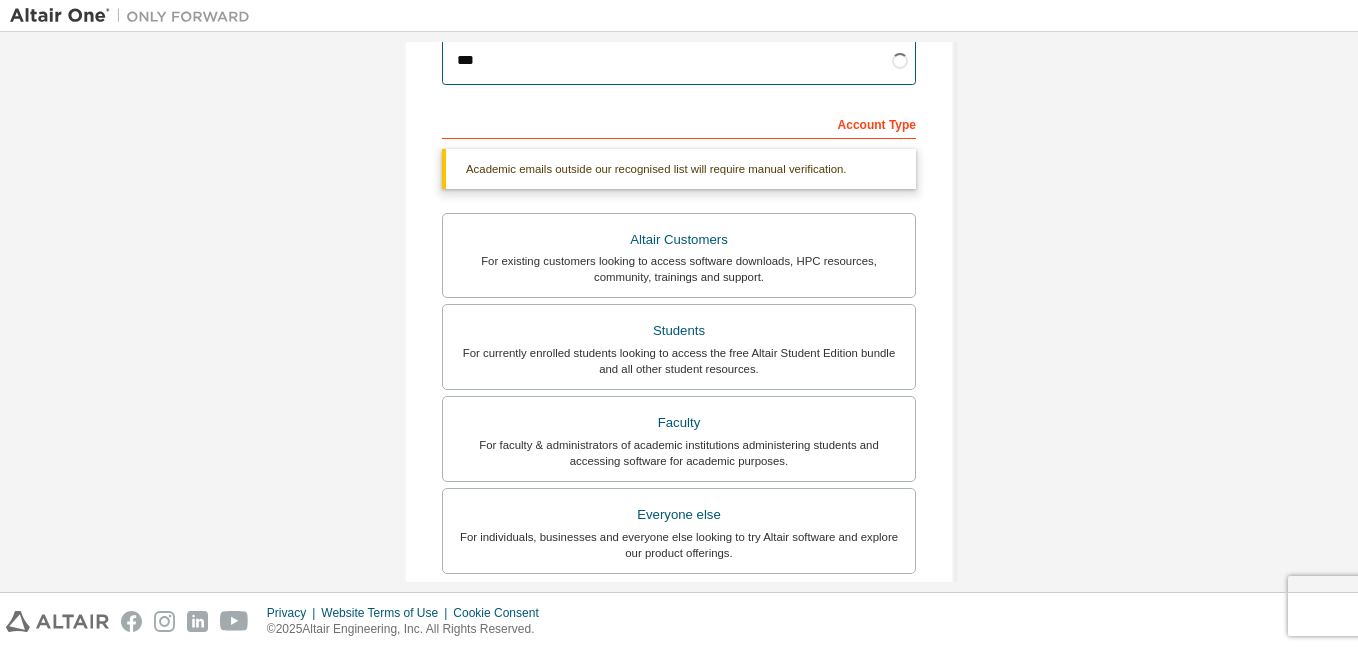 type on "**********" 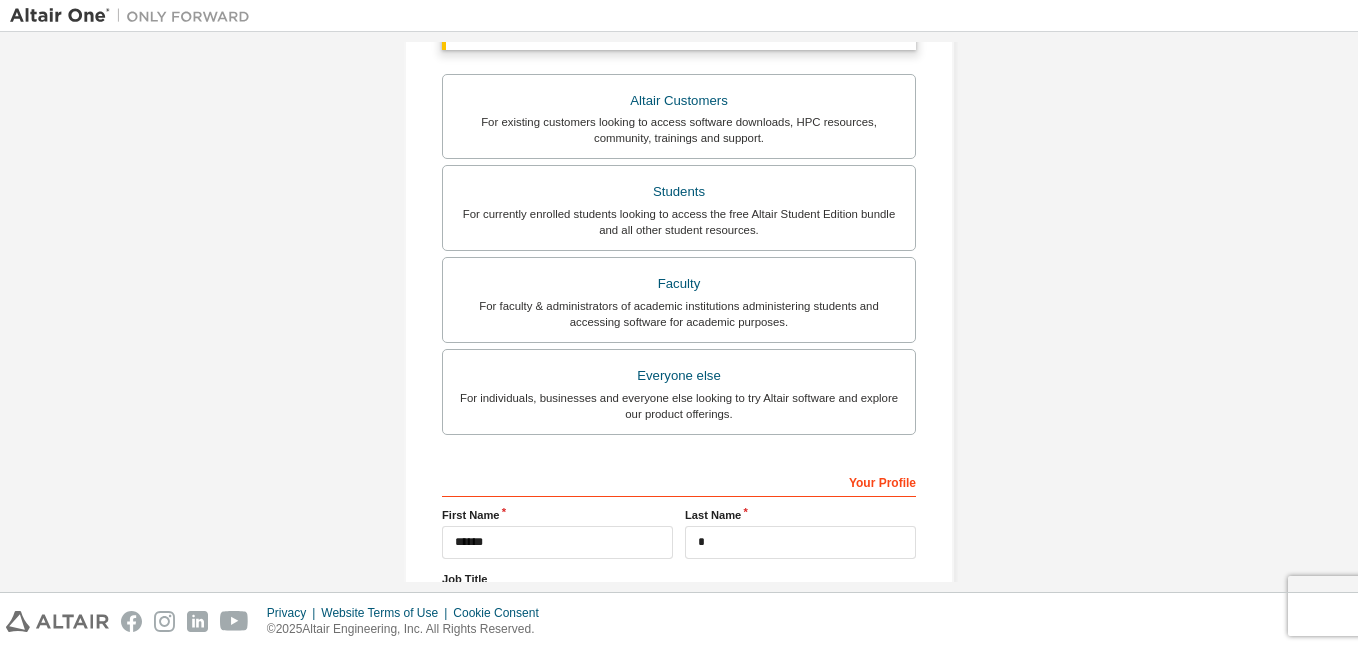 scroll, scrollTop: 571, scrollLeft: 0, axis: vertical 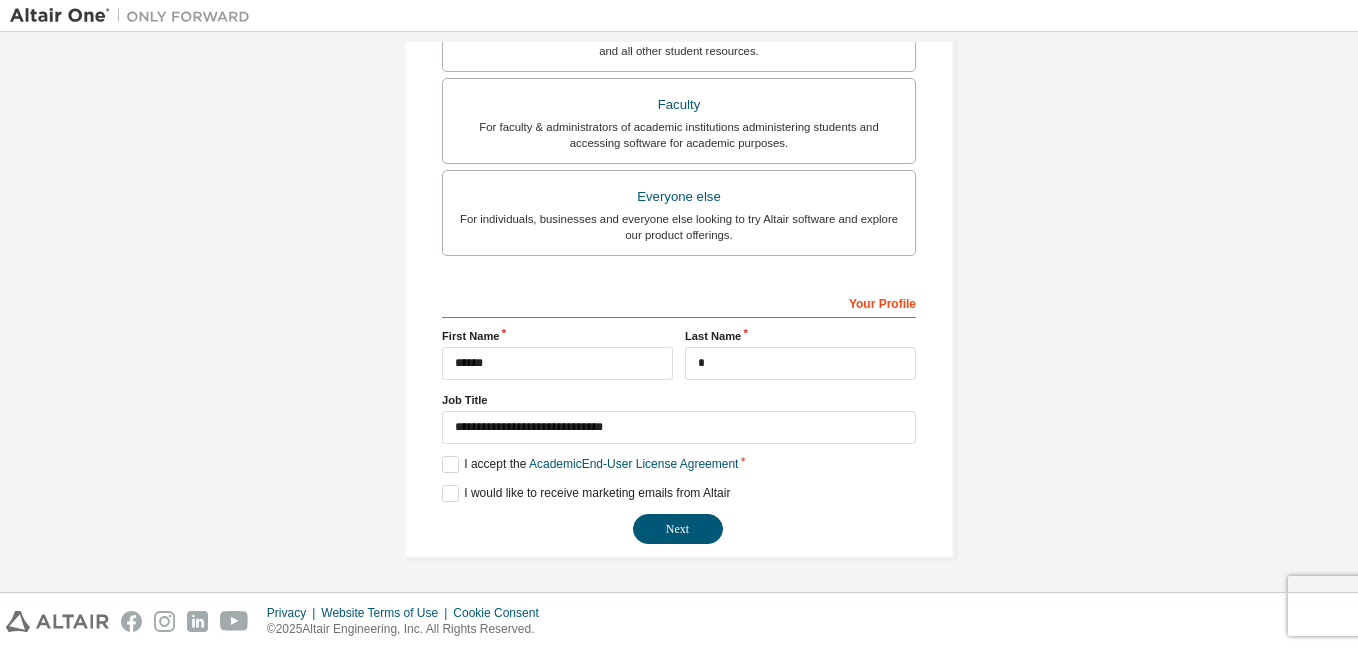 click on "**********" at bounding box center [679, 325] 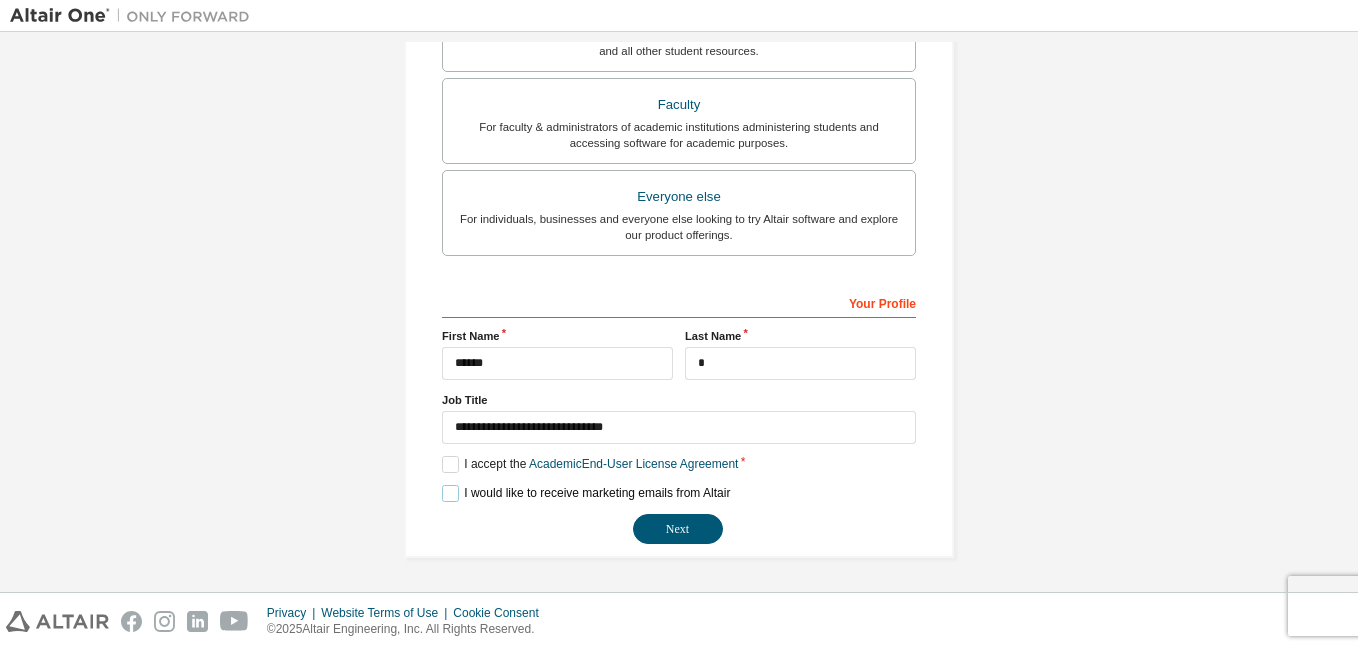 click on "I would like to receive marketing emails from Altair" at bounding box center (586, 493) 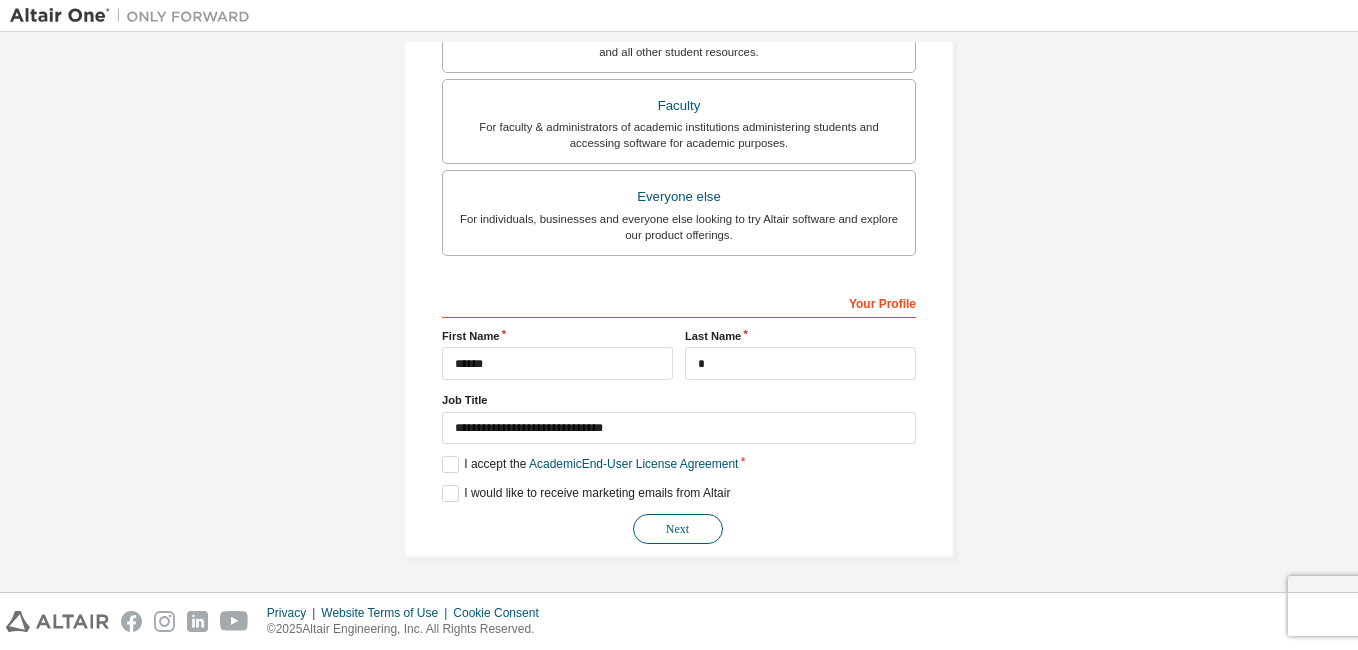 click on "Next" at bounding box center (678, 529) 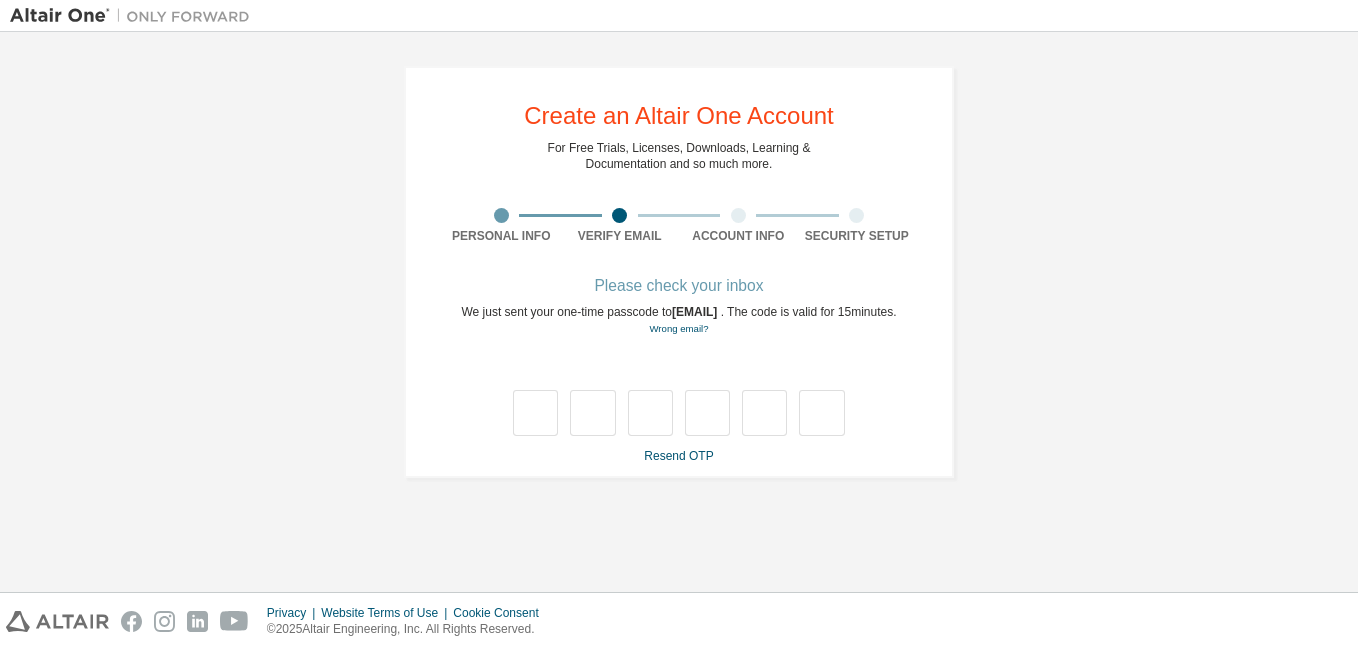 scroll, scrollTop: 0, scrollLeft: 0, axis: both 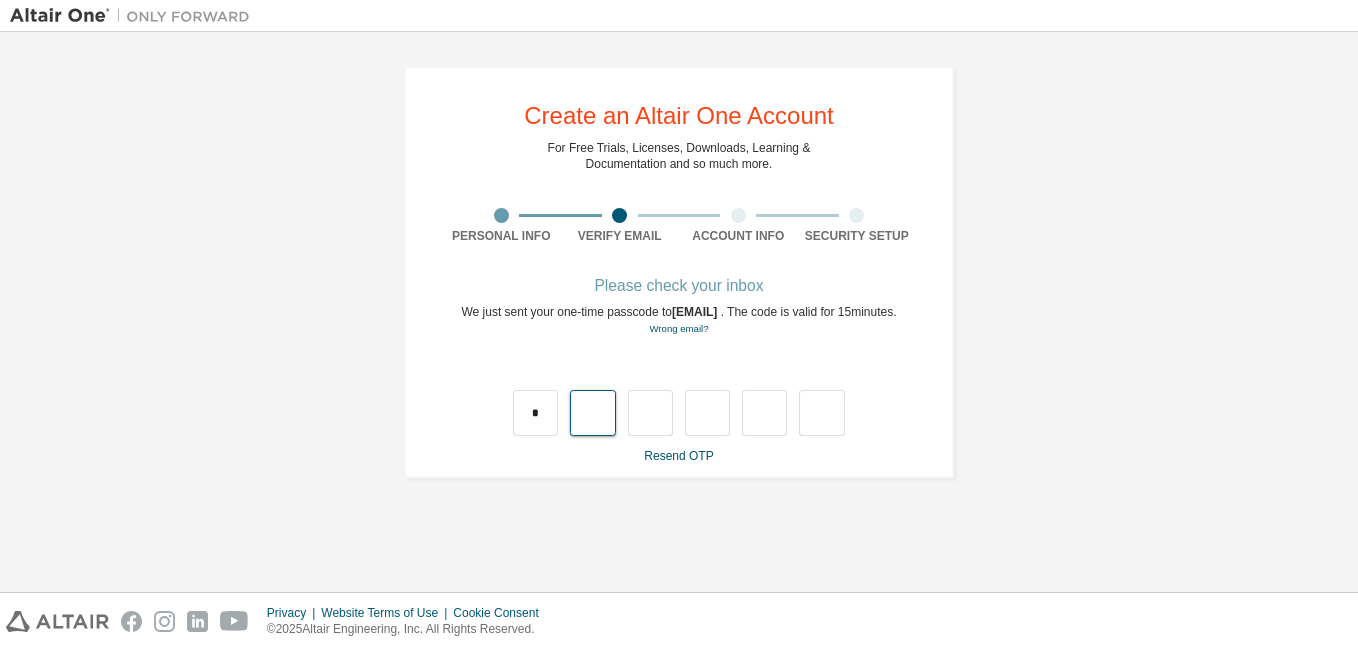 type on "*" 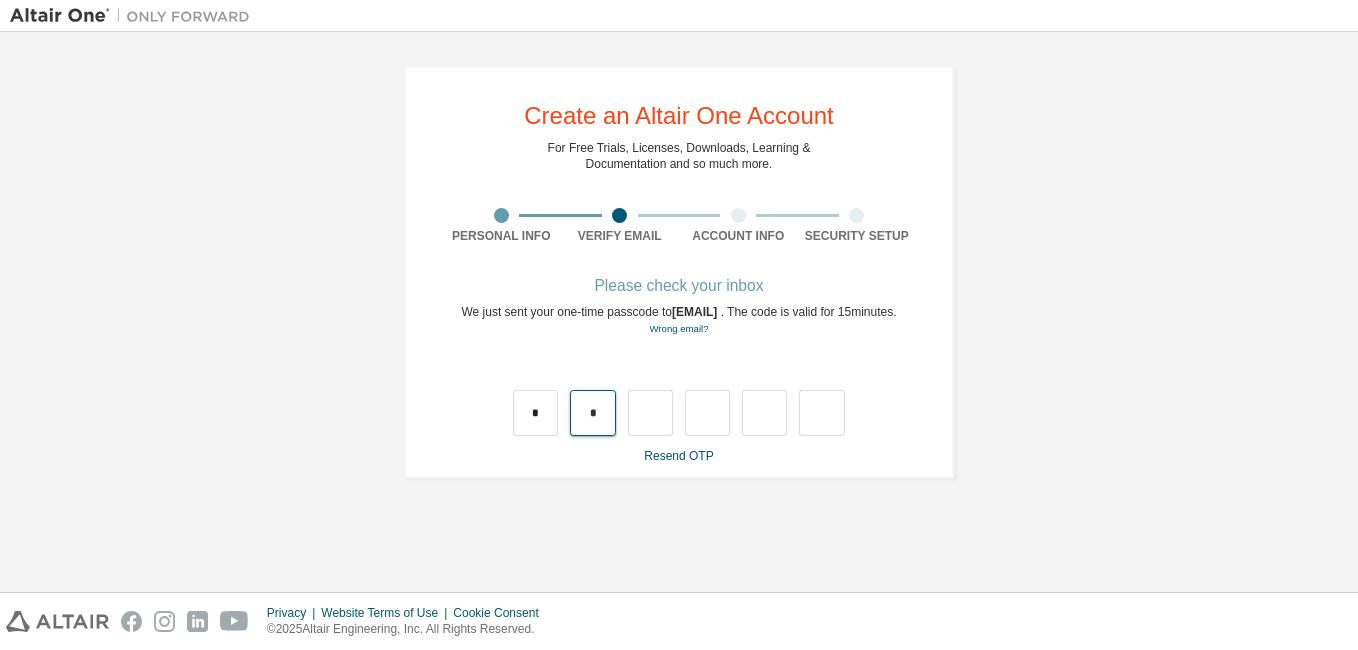 click on "*" at bounding box center [592, 413] 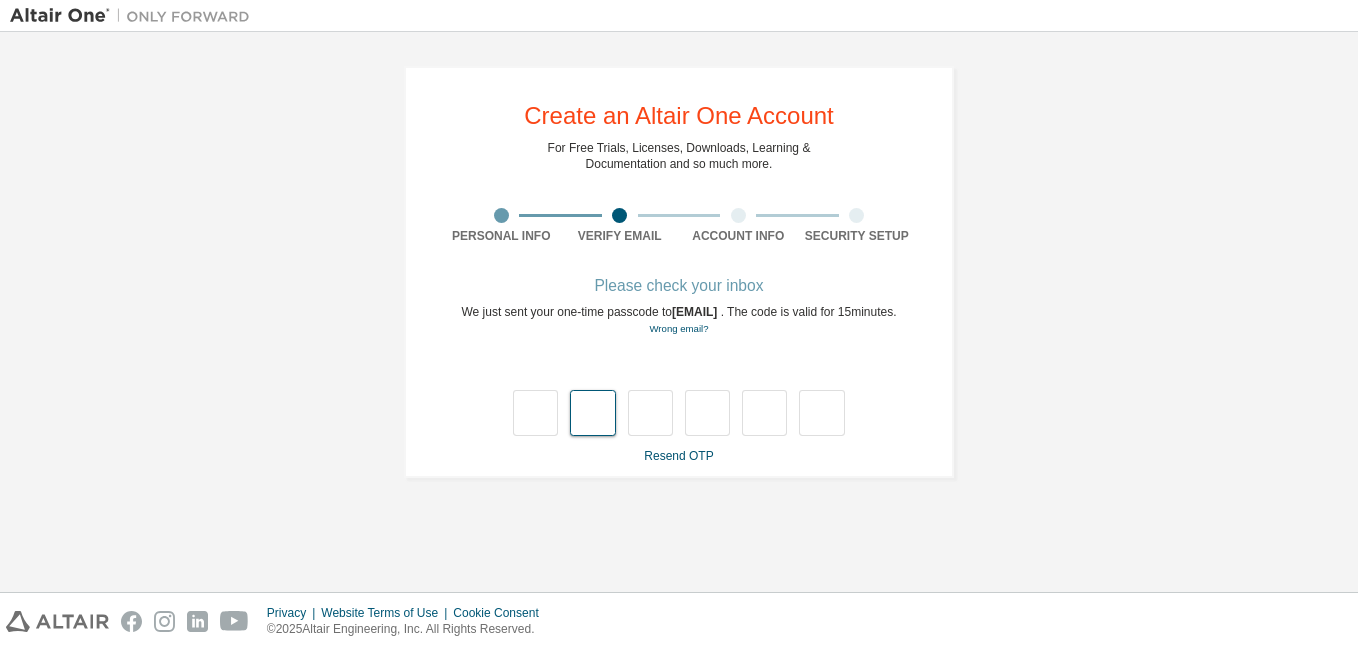 type on "*" 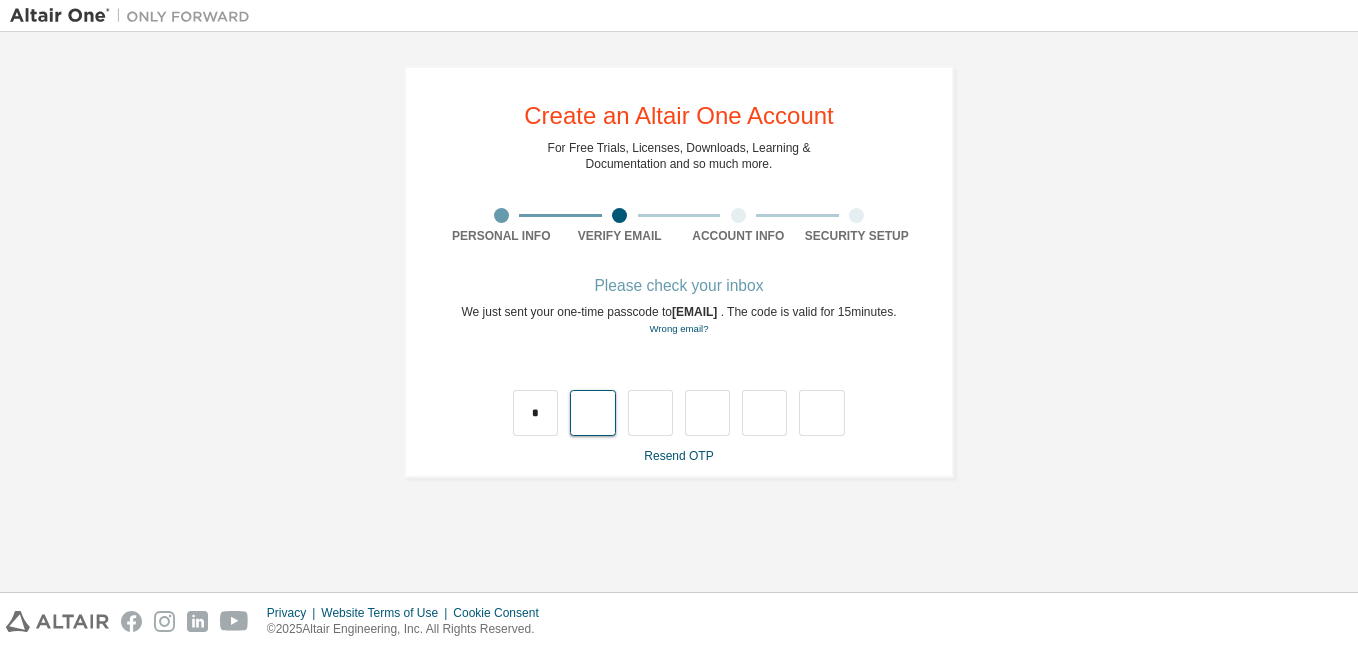 type on "*" 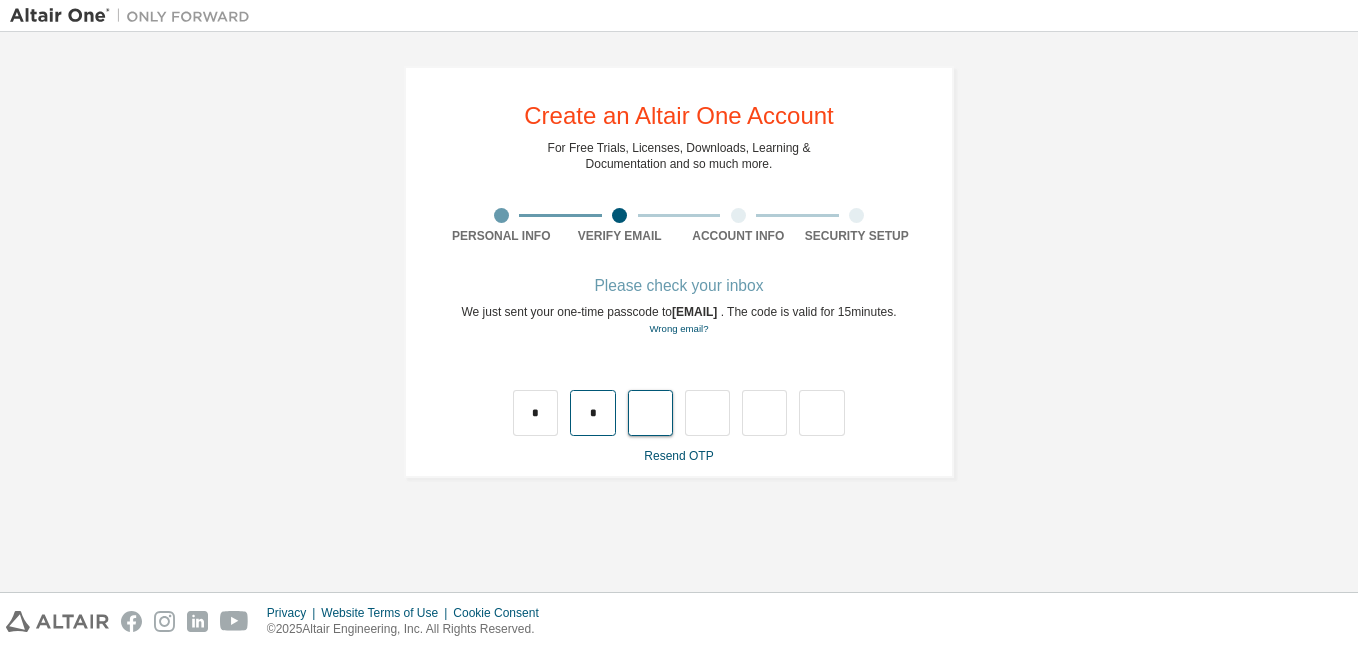 type on "*" 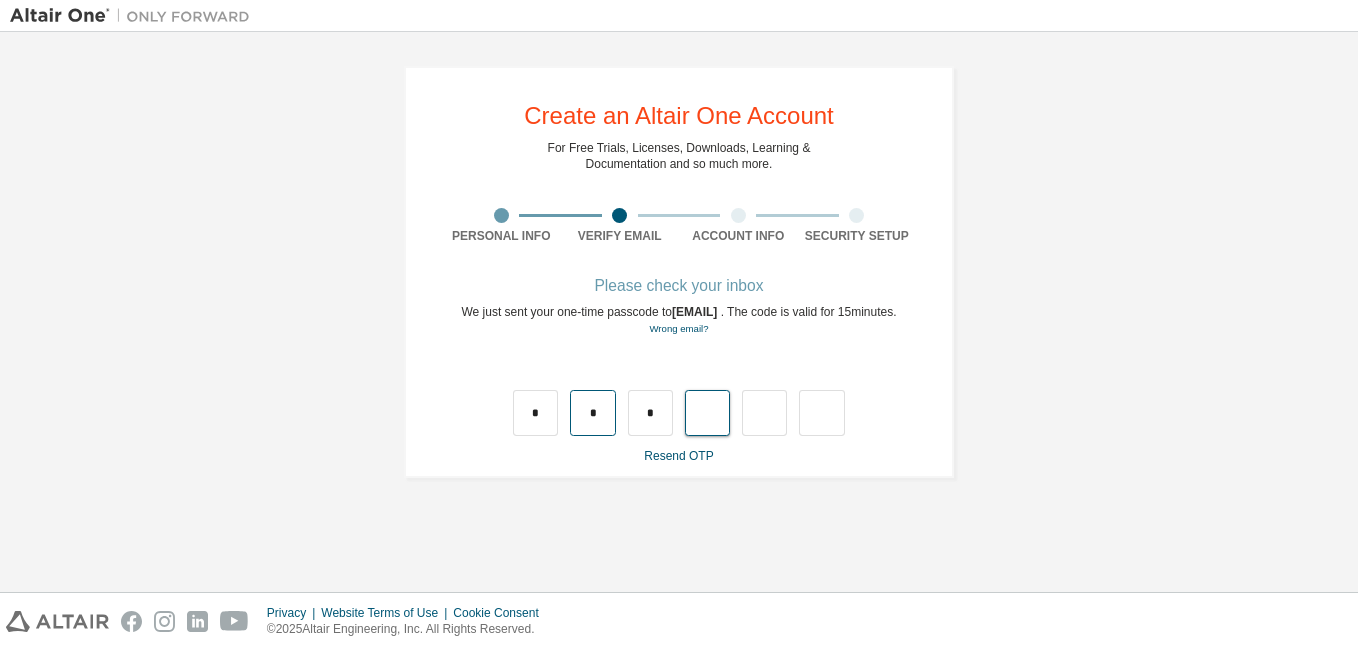 type on "*" 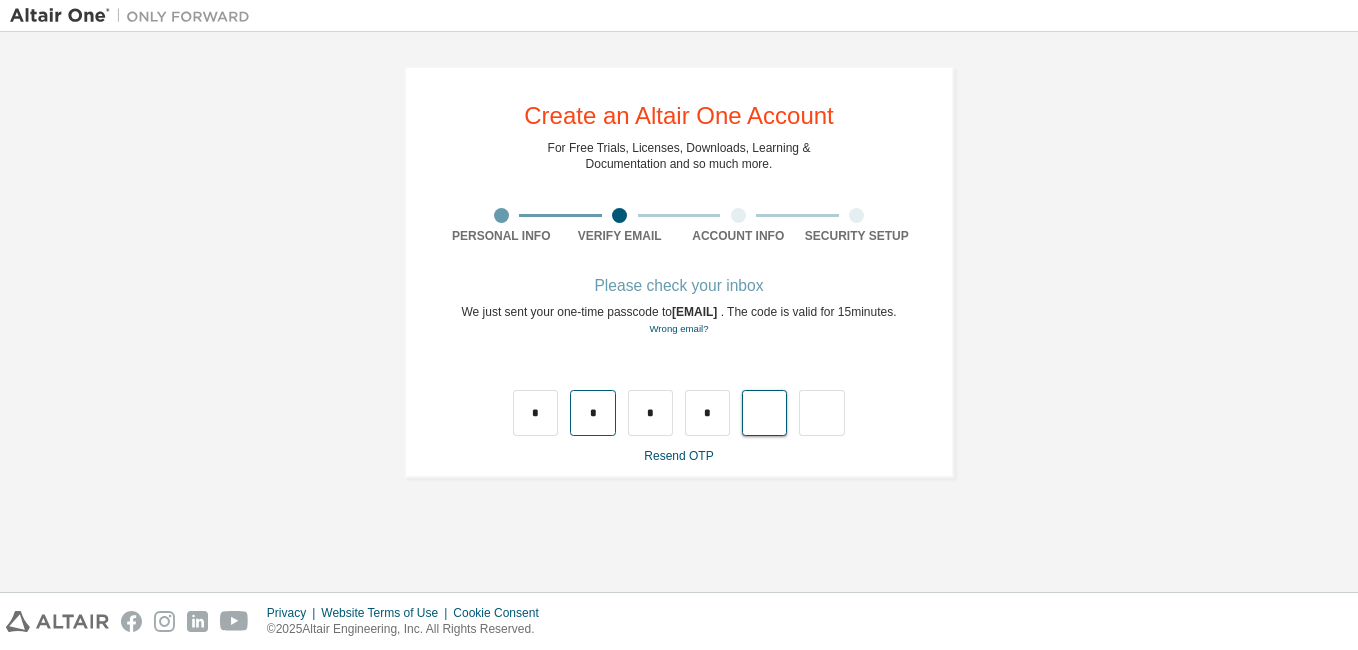type on "*" 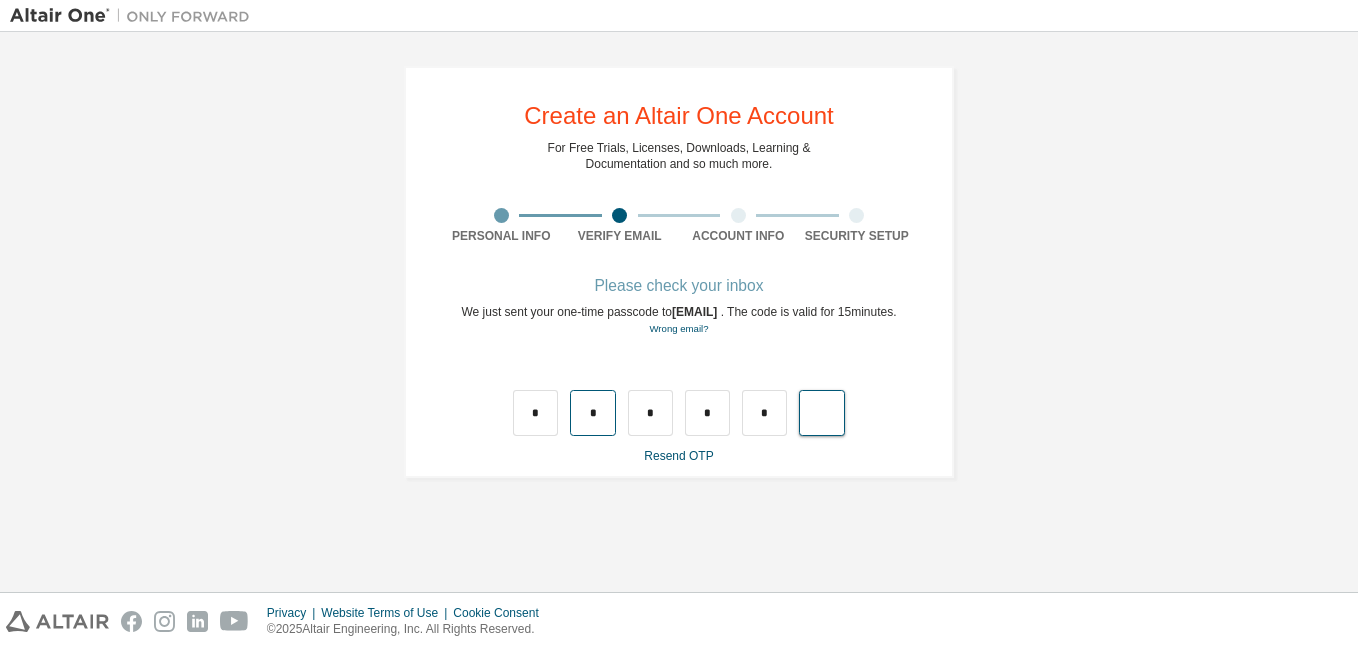 type on "*" 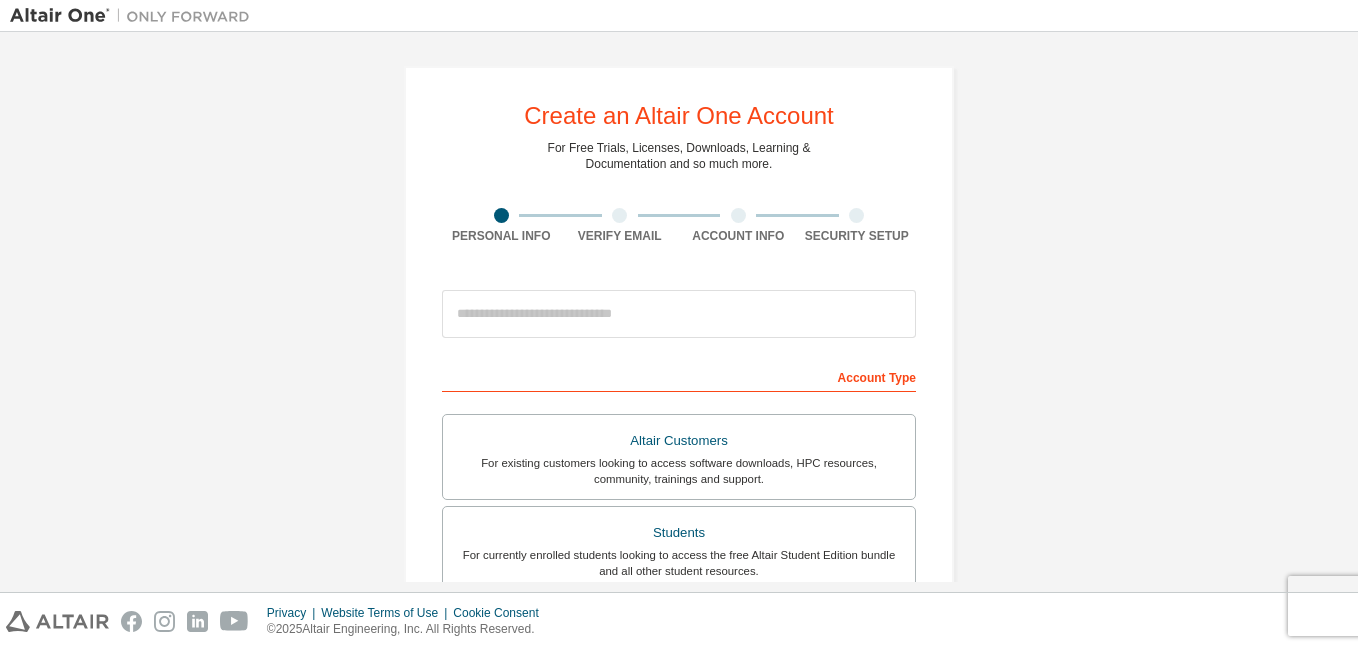 scroll, scrollTop: 0, scrollLeft: 0, axis: both 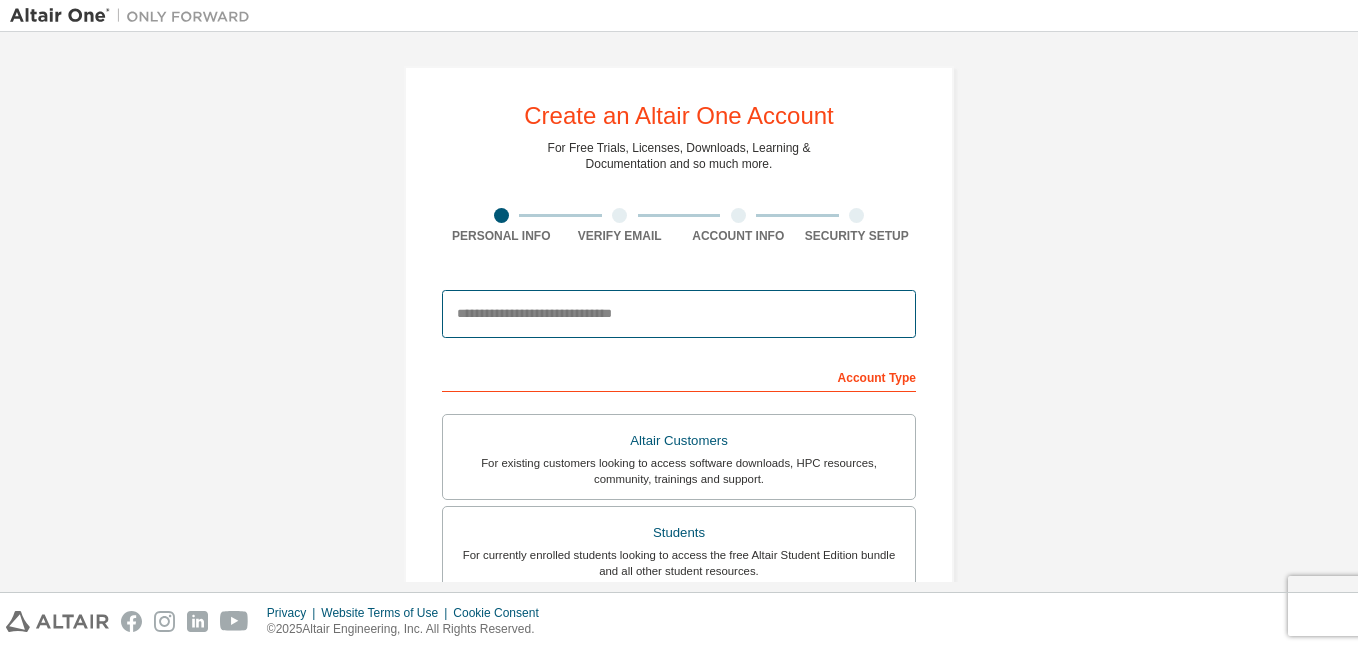 click at bounding box center (679, 314) 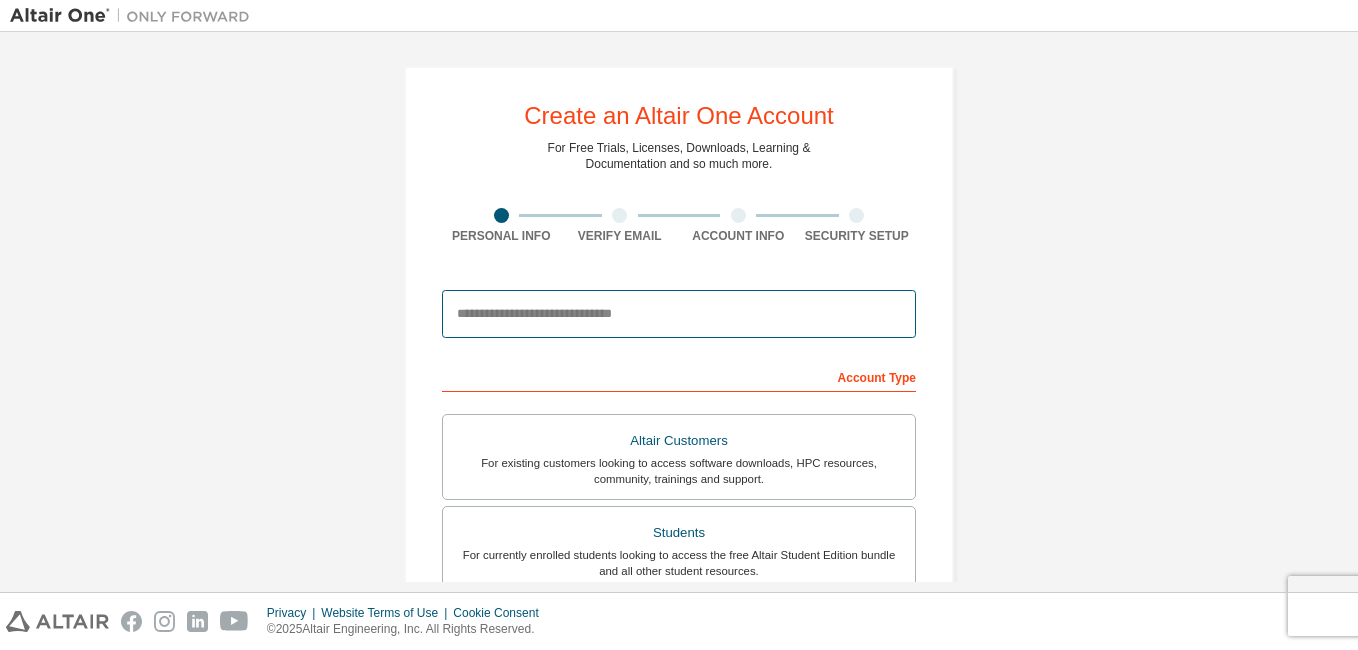 type on "**********" 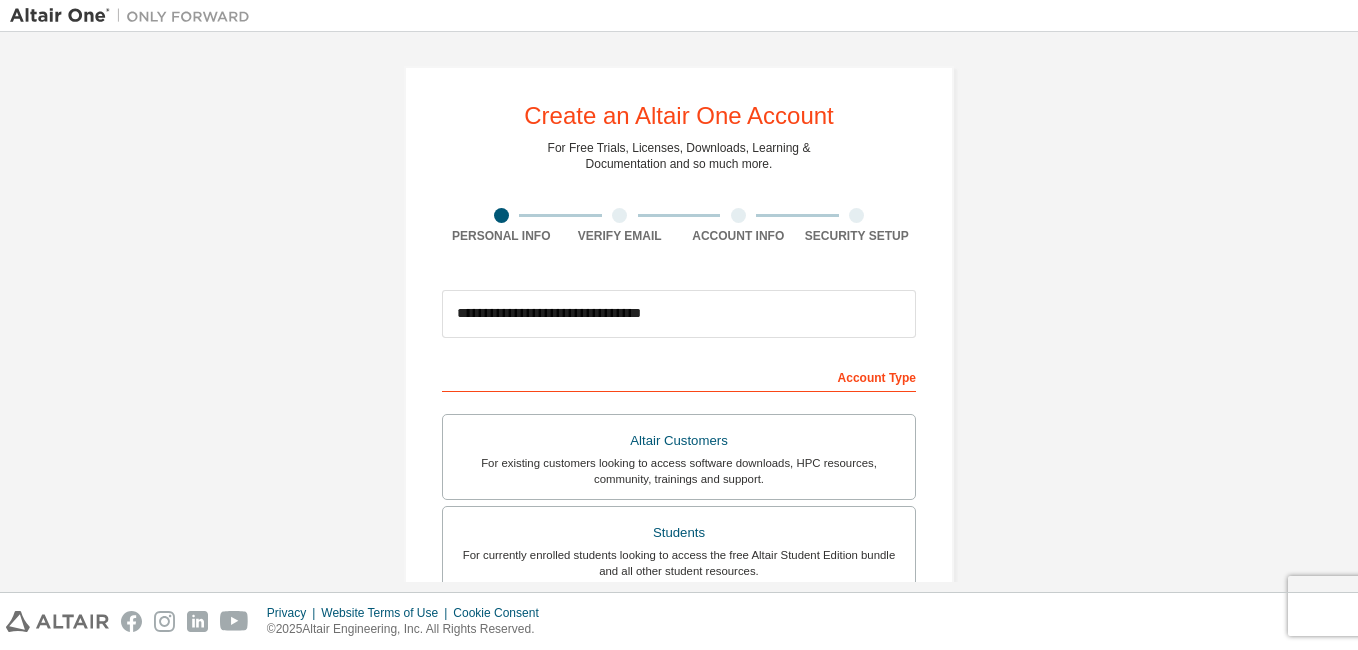 type on "******" 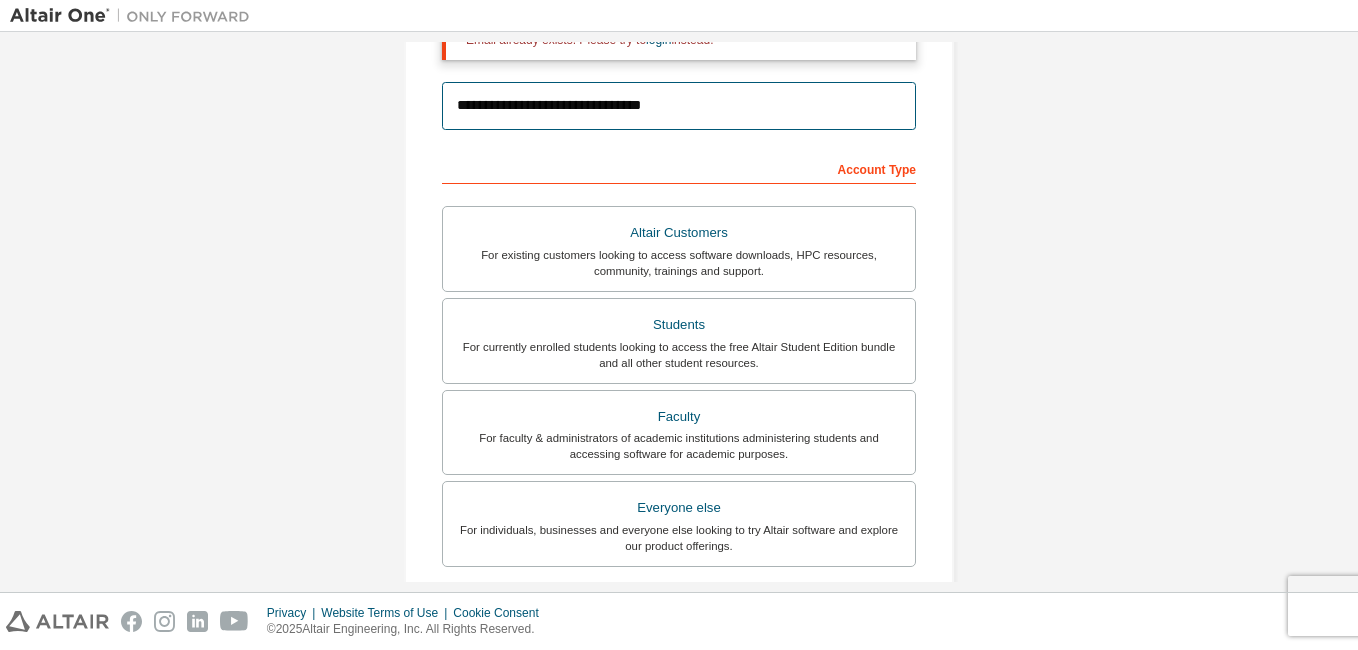 scroll, scrollTop: 583, scrollLeft: 0, axis: vertical 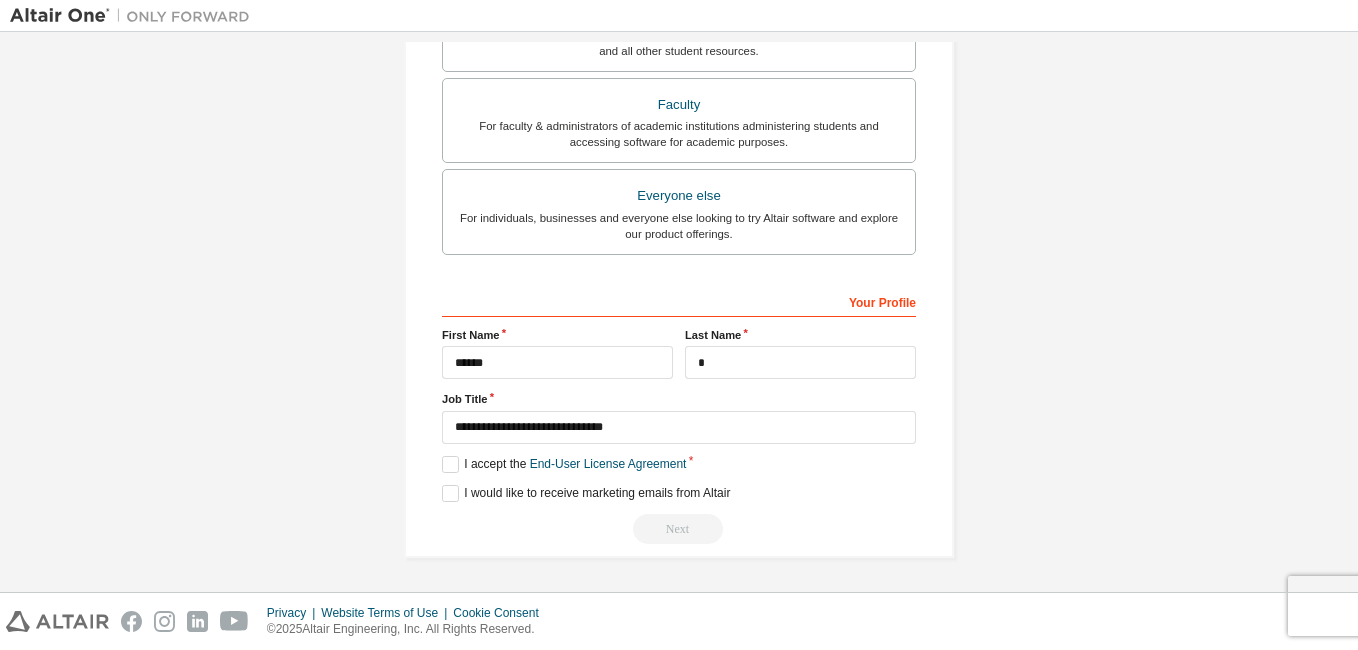 click on "**********" at bounding box center [679, 325] 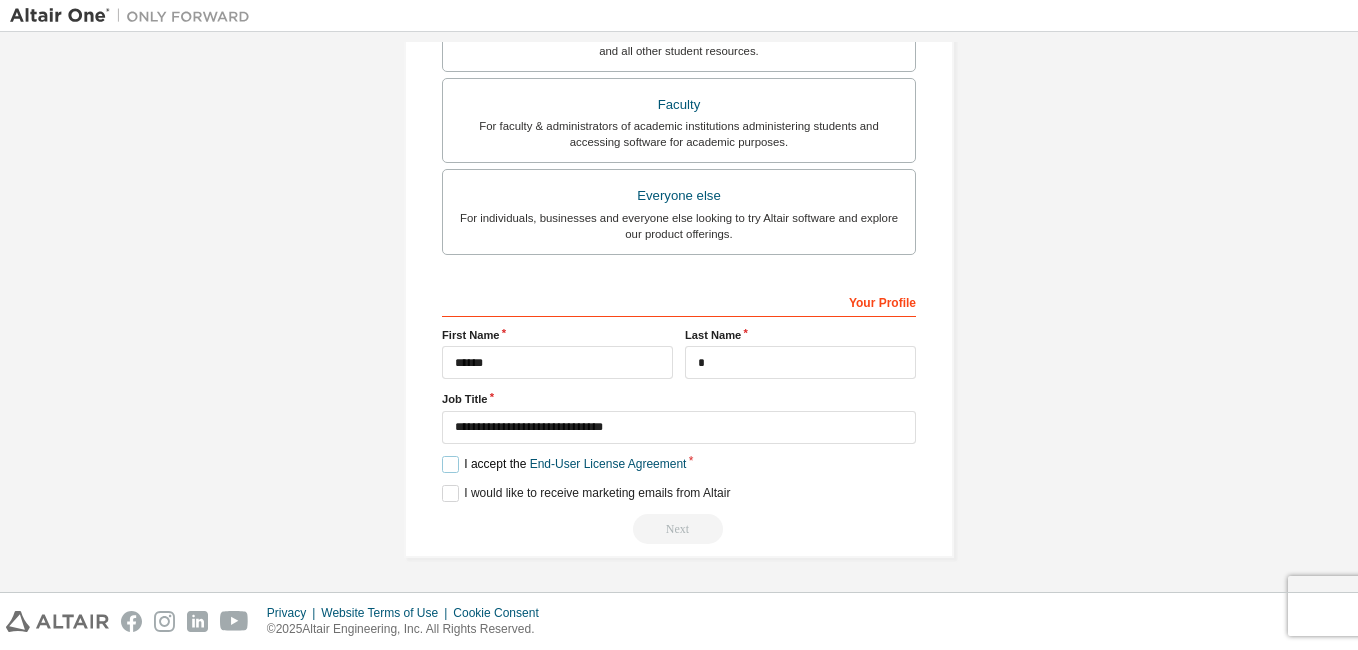 click on "I accept the    End-User License Agreement" at bounding box center [564, 464] 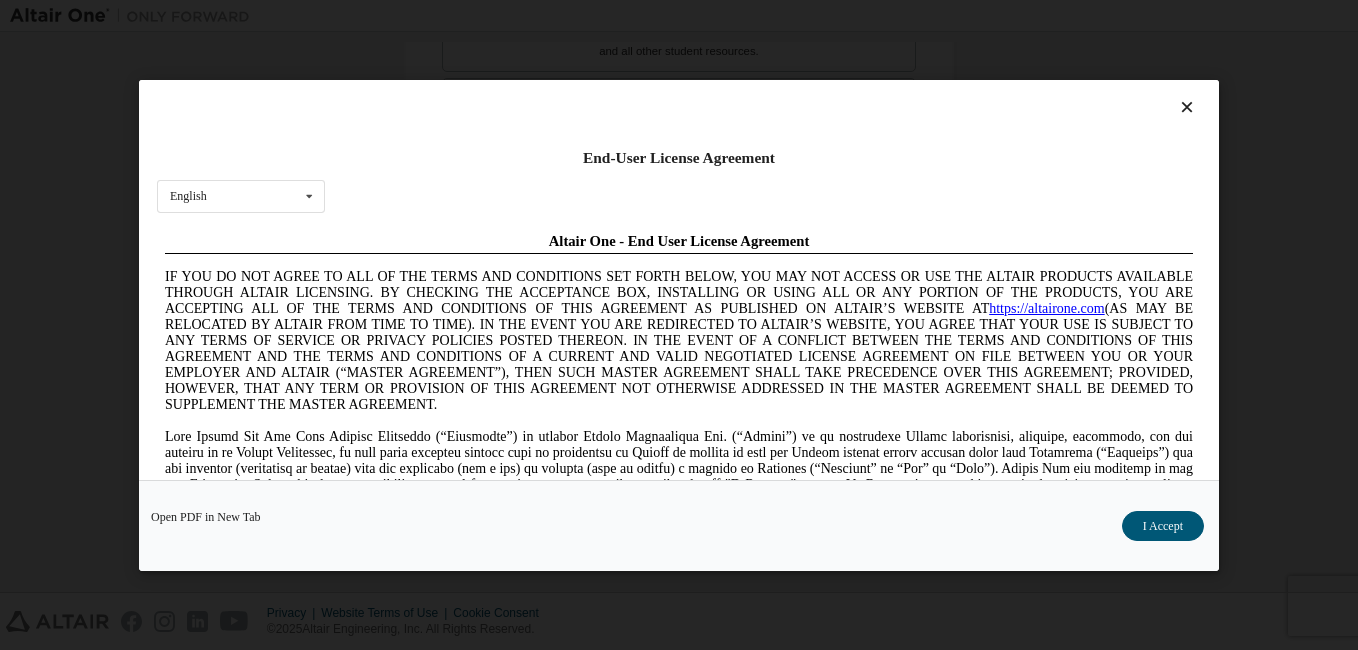 scroll, scrollTop: 0, scrollLeft: 0, axis: both 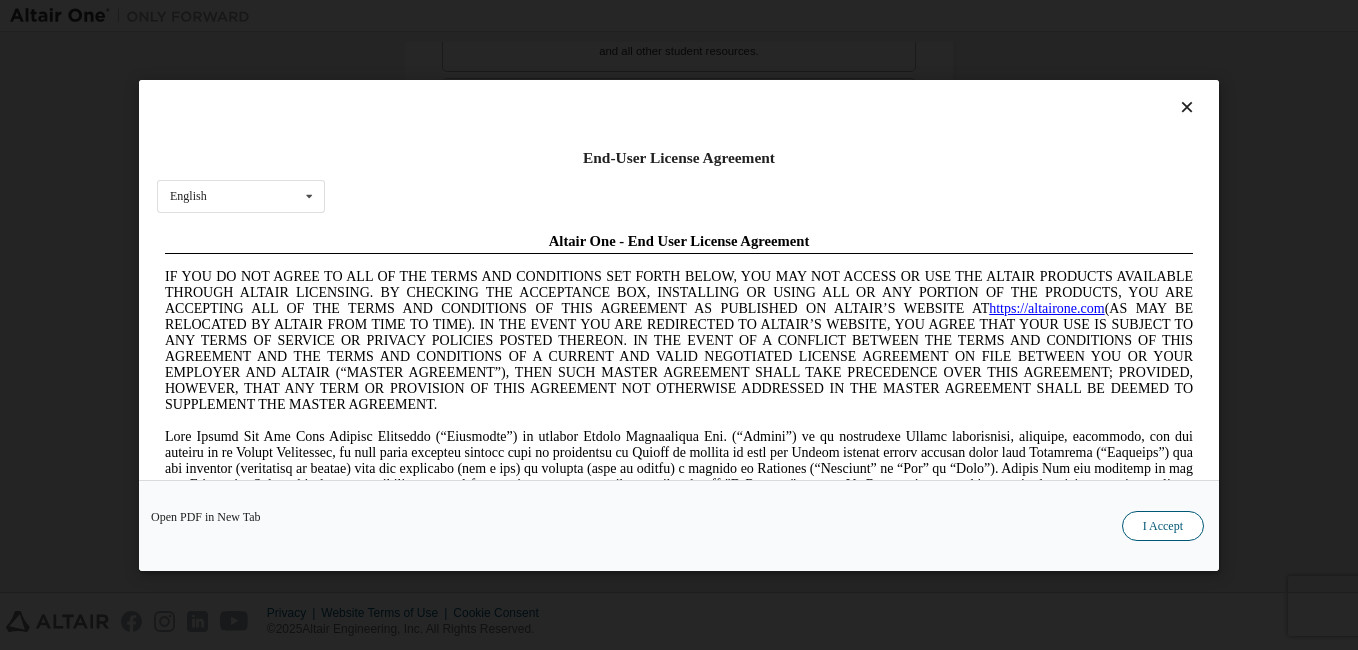 click on "I Accept" at bounding box center (1163, 526) 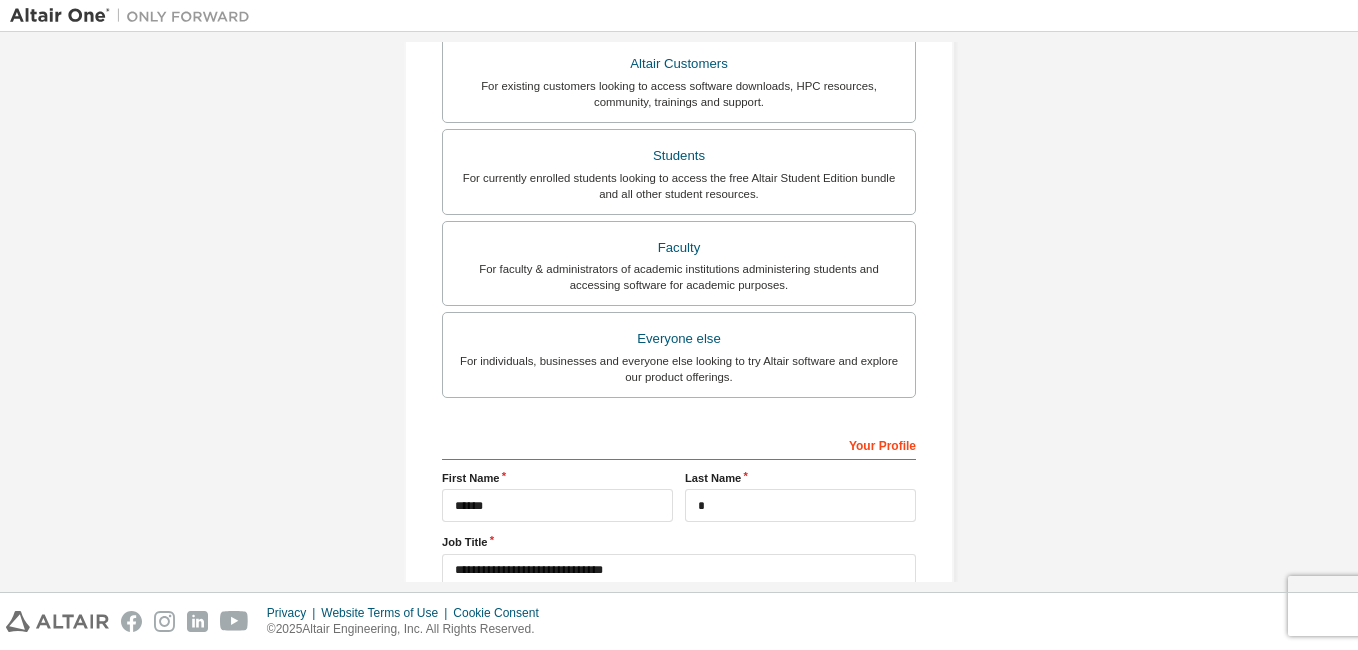 scroll, scrollTop: 397, scrollLeft: 0, axis: vertical 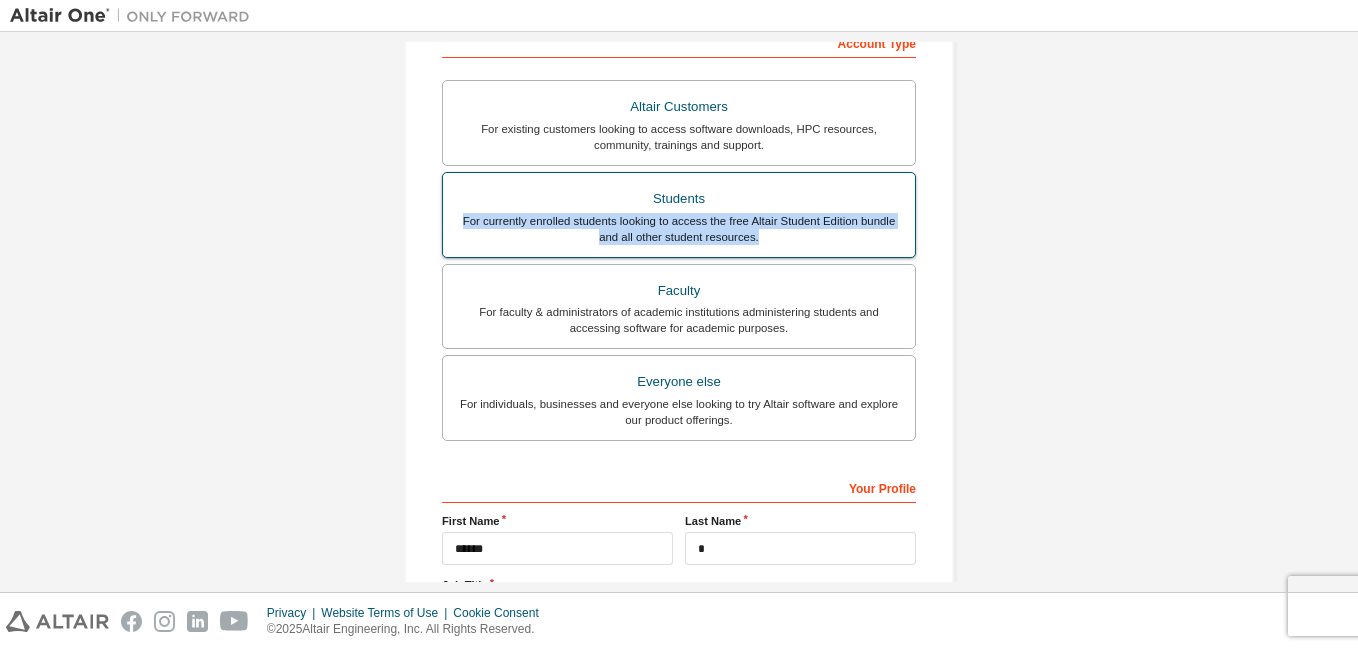 drag, startPoint x: 1335, startPoint y: 258, endPoint x: 908, endPoint y: 202, distance: 430.65646 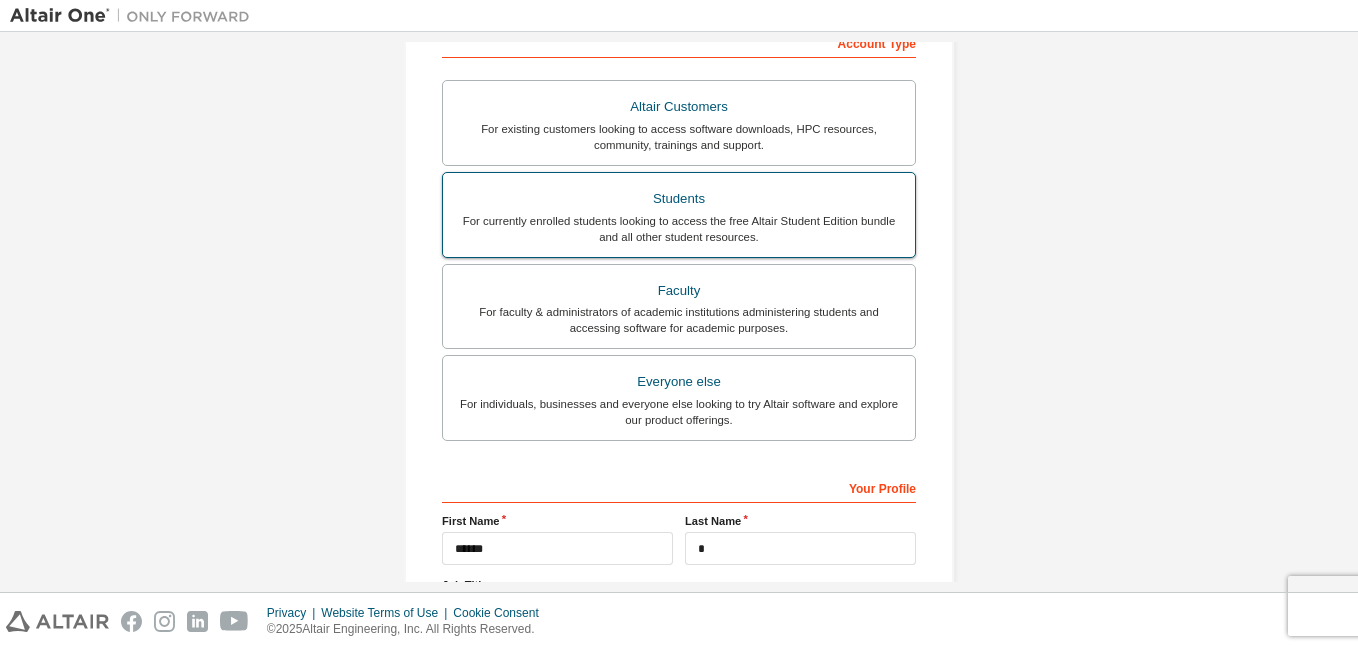 click on "For currently enrolled students looking to access the free Altair Student Edition bundle and all other student resources." at bounding box center (679, 229) 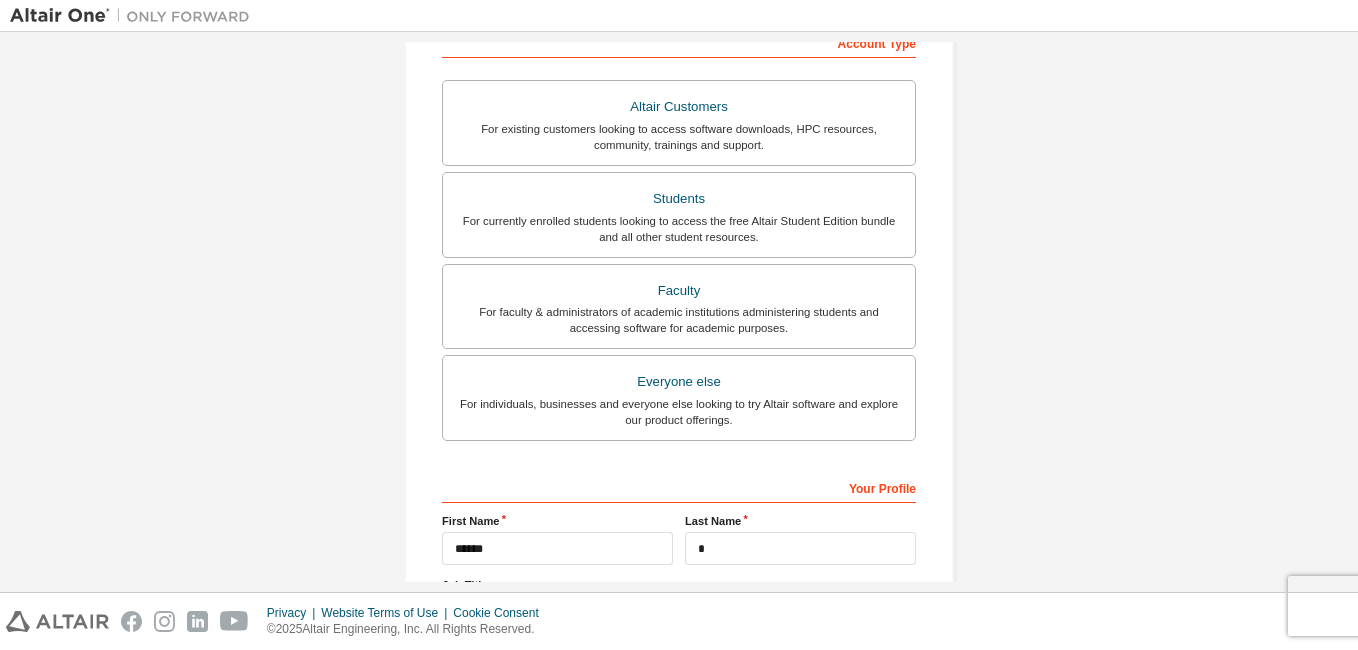 scroll, scrollTop: 583, scrollLeft: 0, axis: vertical 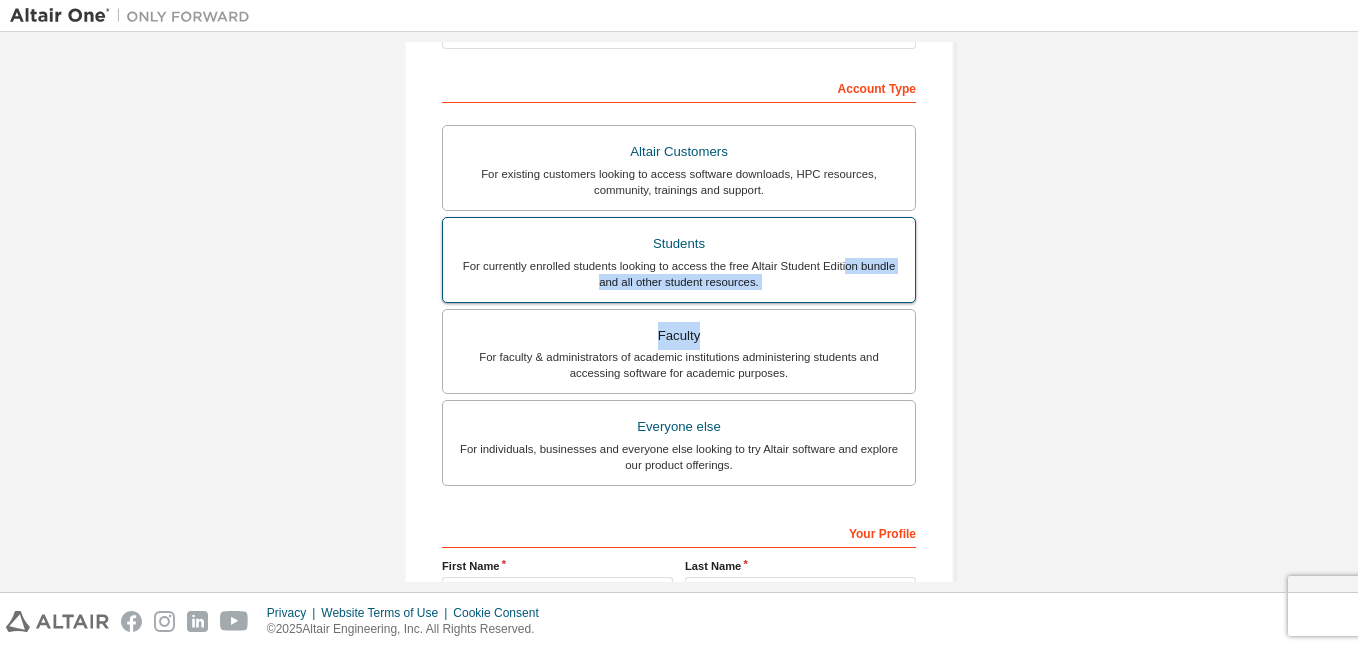 drag, startPoint x: 1330, startPoint y: 323, endPoint x: 839, endPoint y: 268, distance: 494.07083 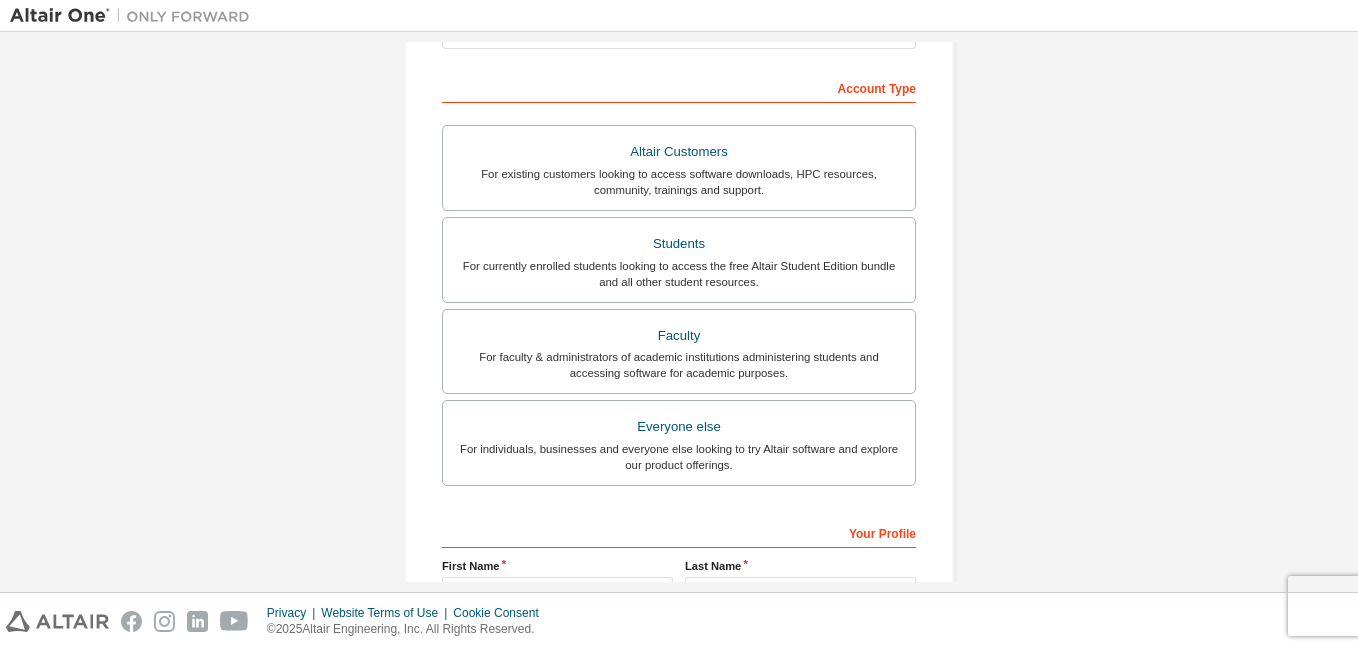 scroll, scrollTop: 0, scrollLeft: 0, axis: both 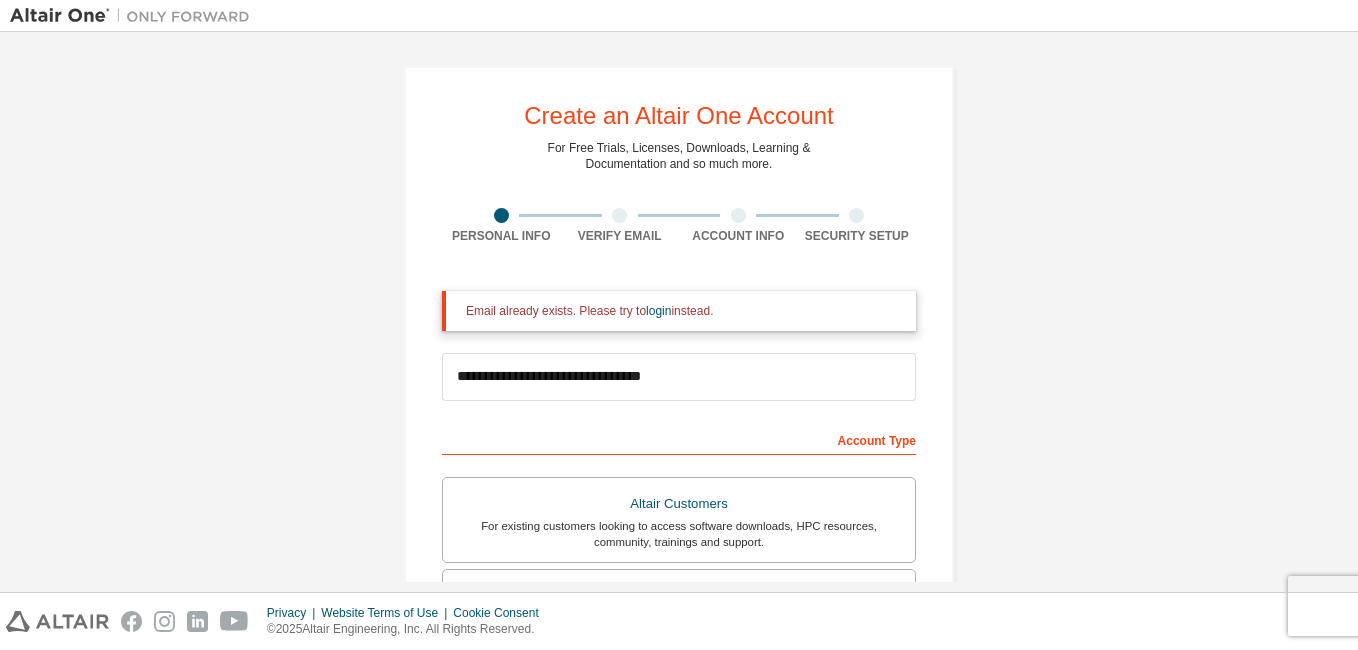 click on "**********" at bounding box center [679, 325] 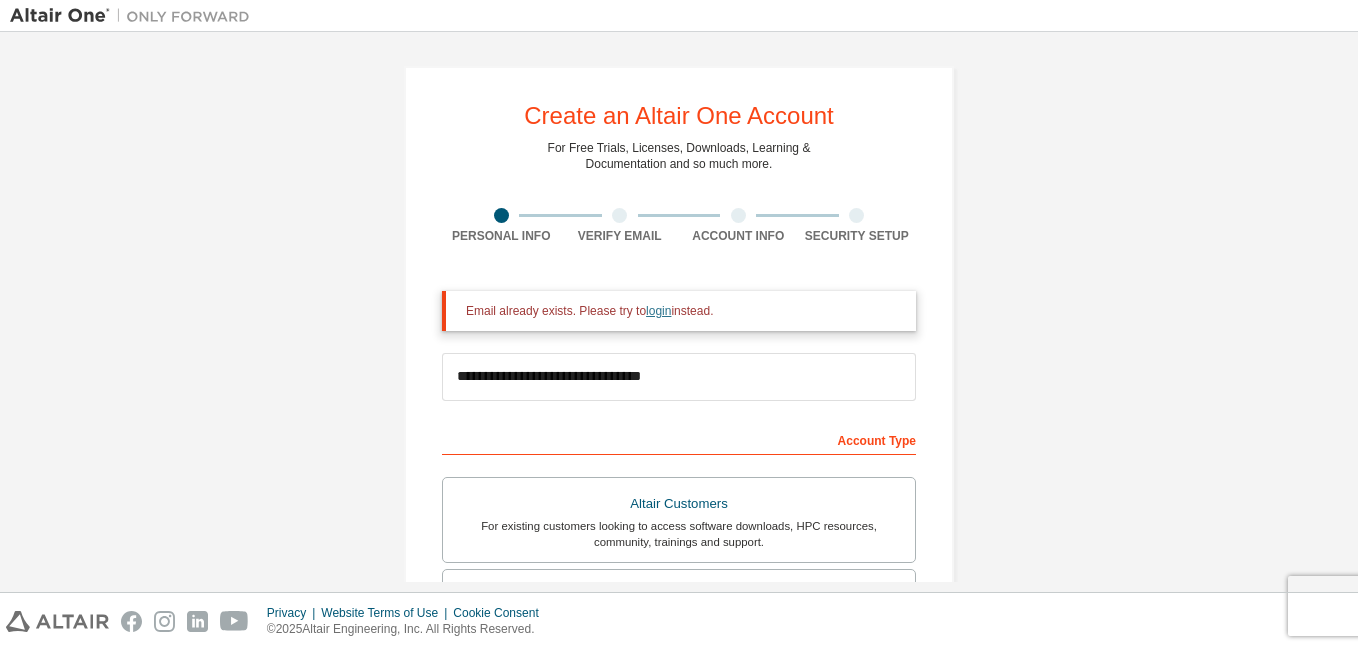 click on "login" at bounding box center (658, 311) 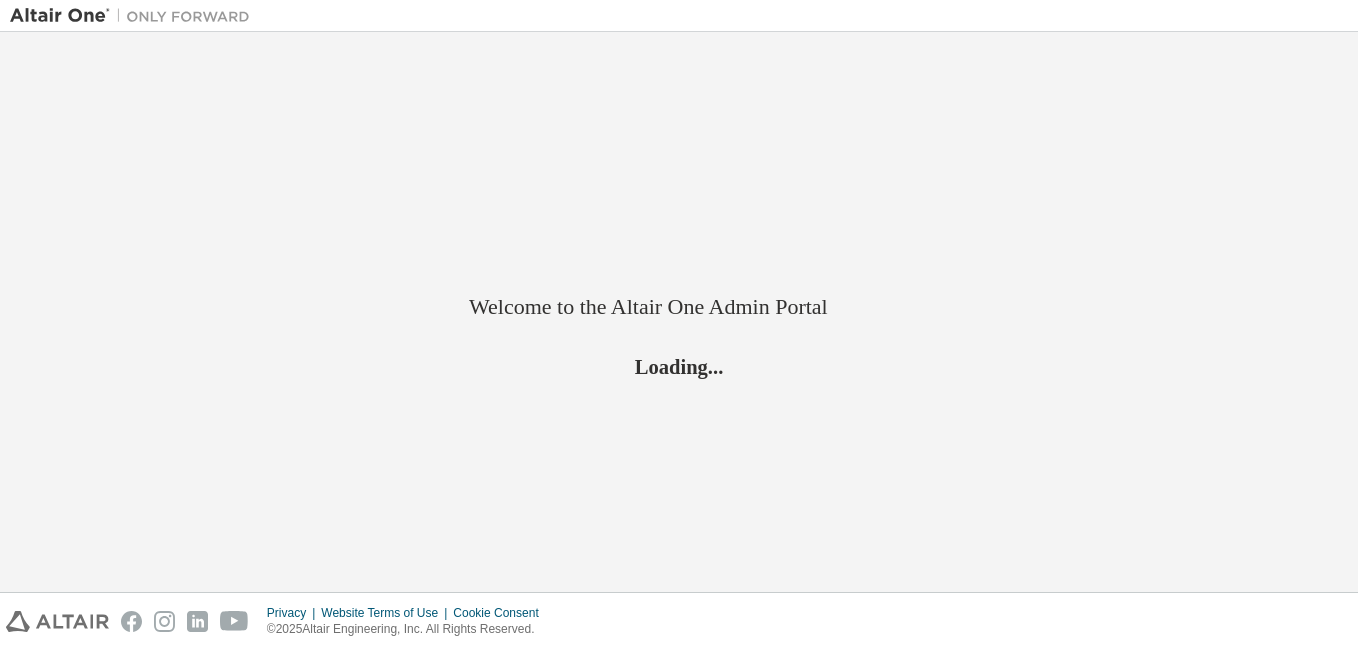 scroll, scrollTop: 0, scrollLeft: 0, axis: both 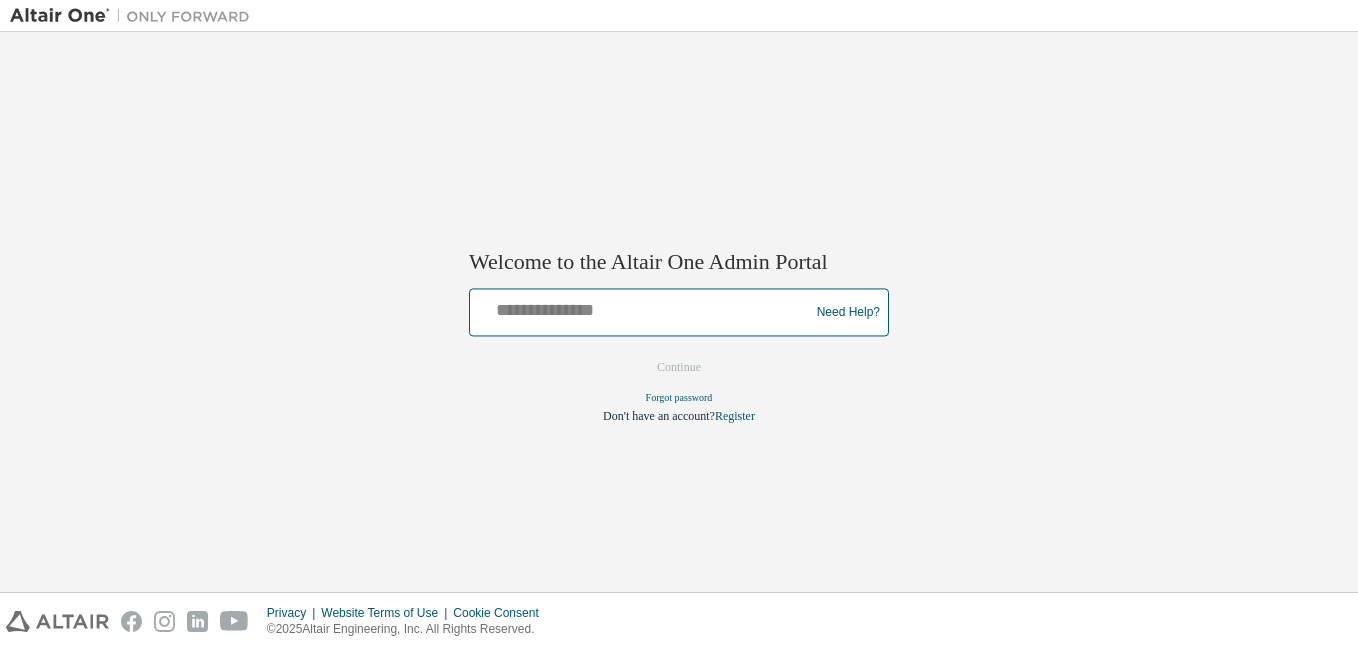drag, startPoint x: 0, startPoint y: 0, endPoint x: 648, endPoint y: 314, distance: 720.06946 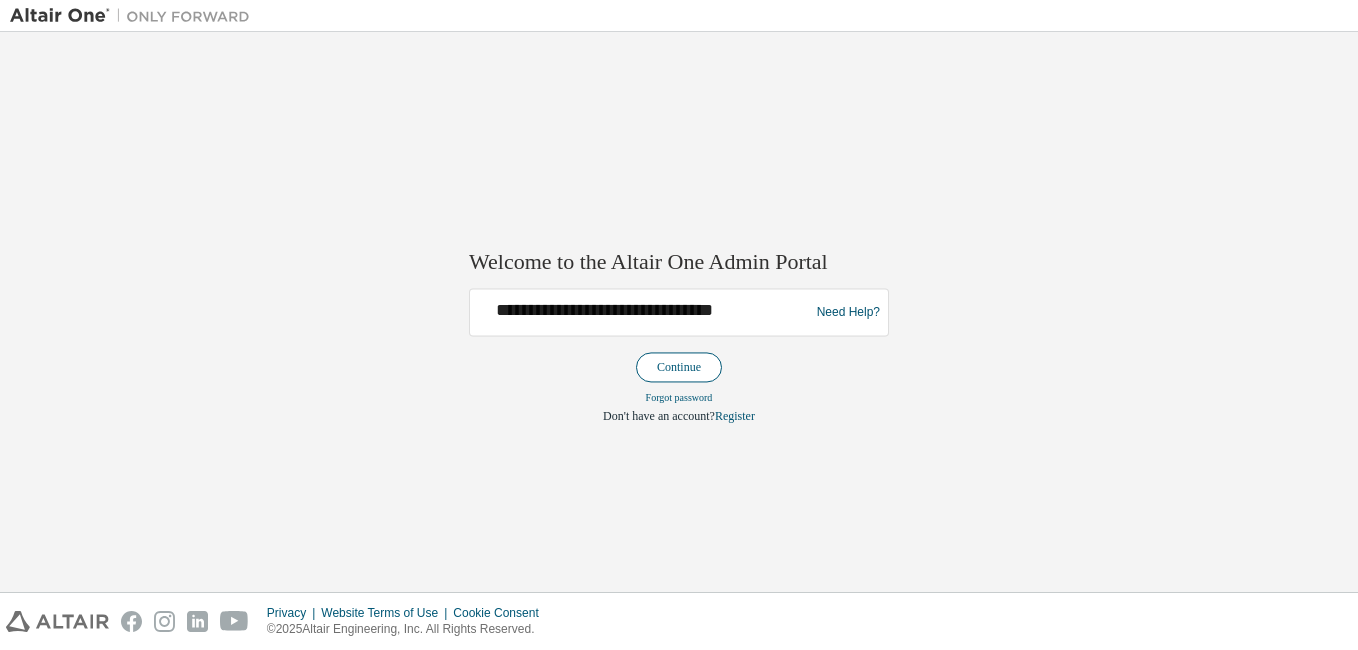 click on "Continue" at bounding box center (679, 368) 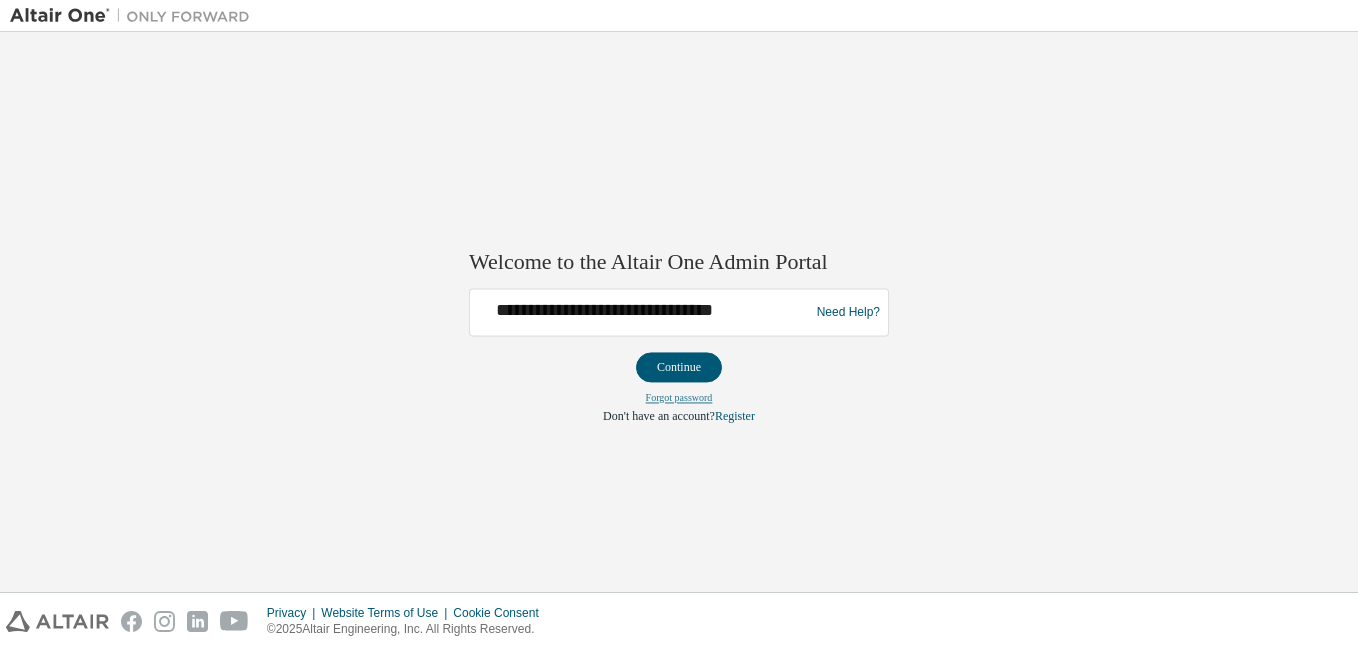 click on "Forgot password" at bounding box center [679, 398] 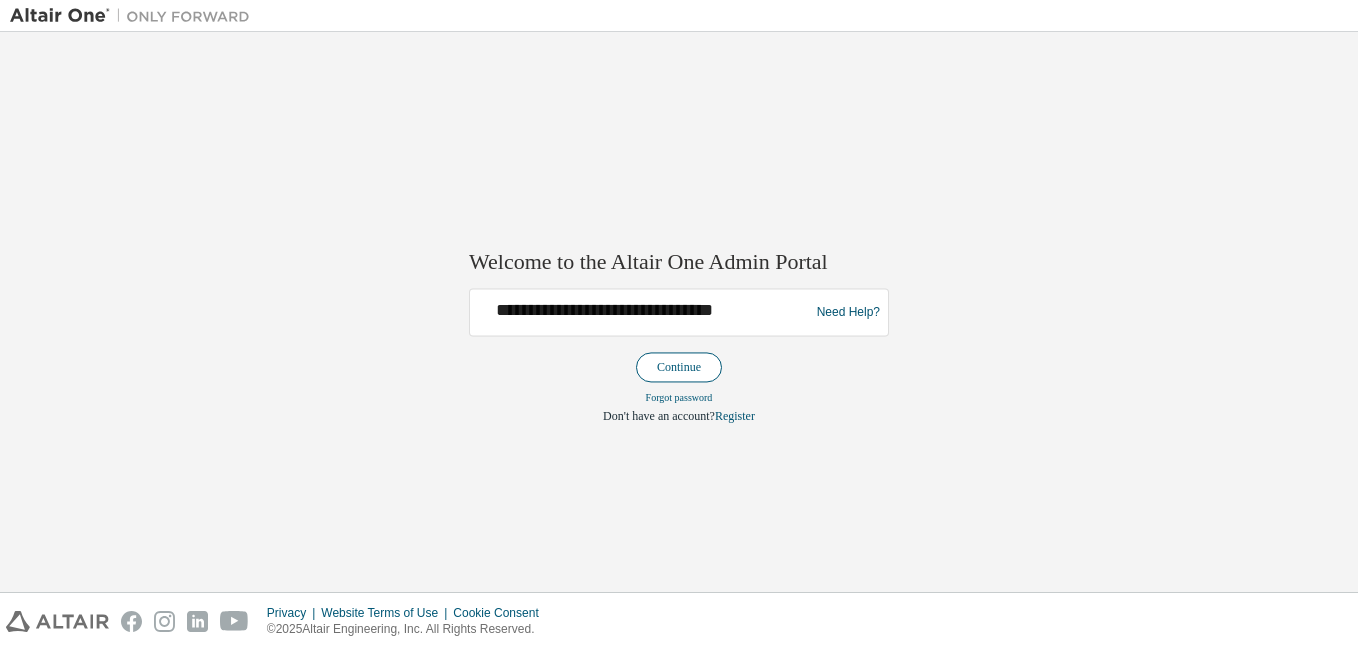 click on "Continue" at bounding box center [679, 368] 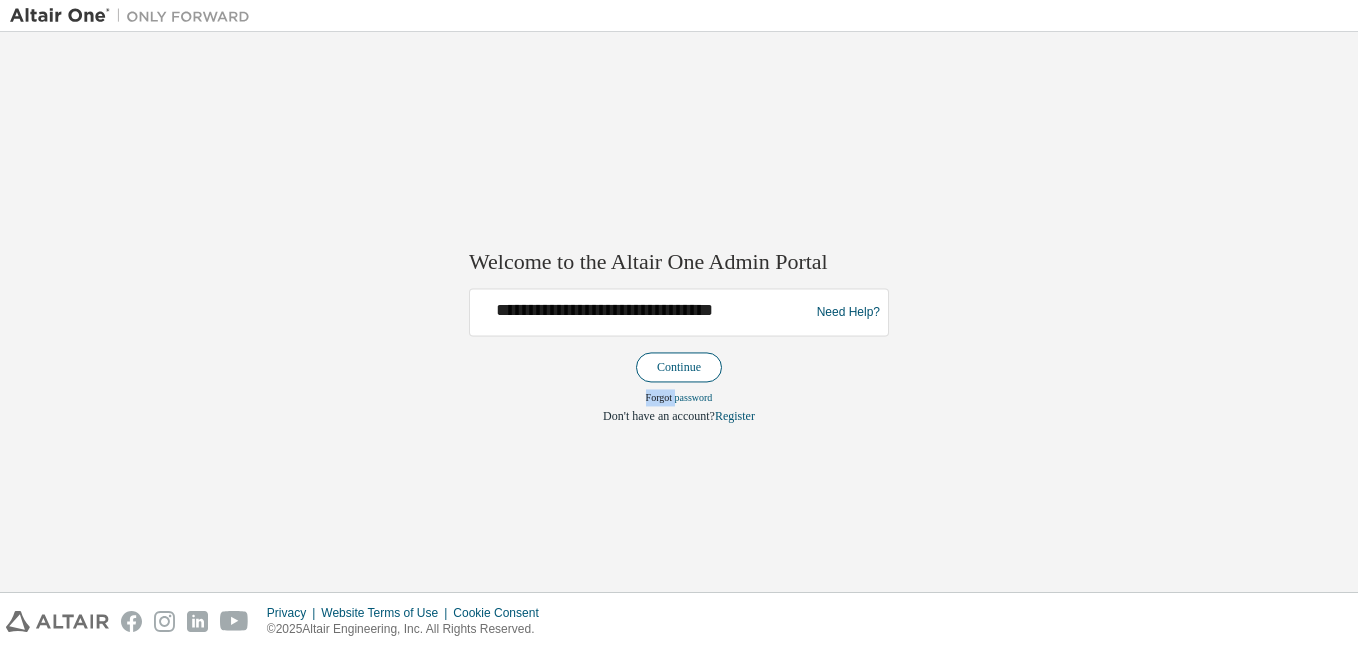 click on "**********" at bounding box center [679, 357] 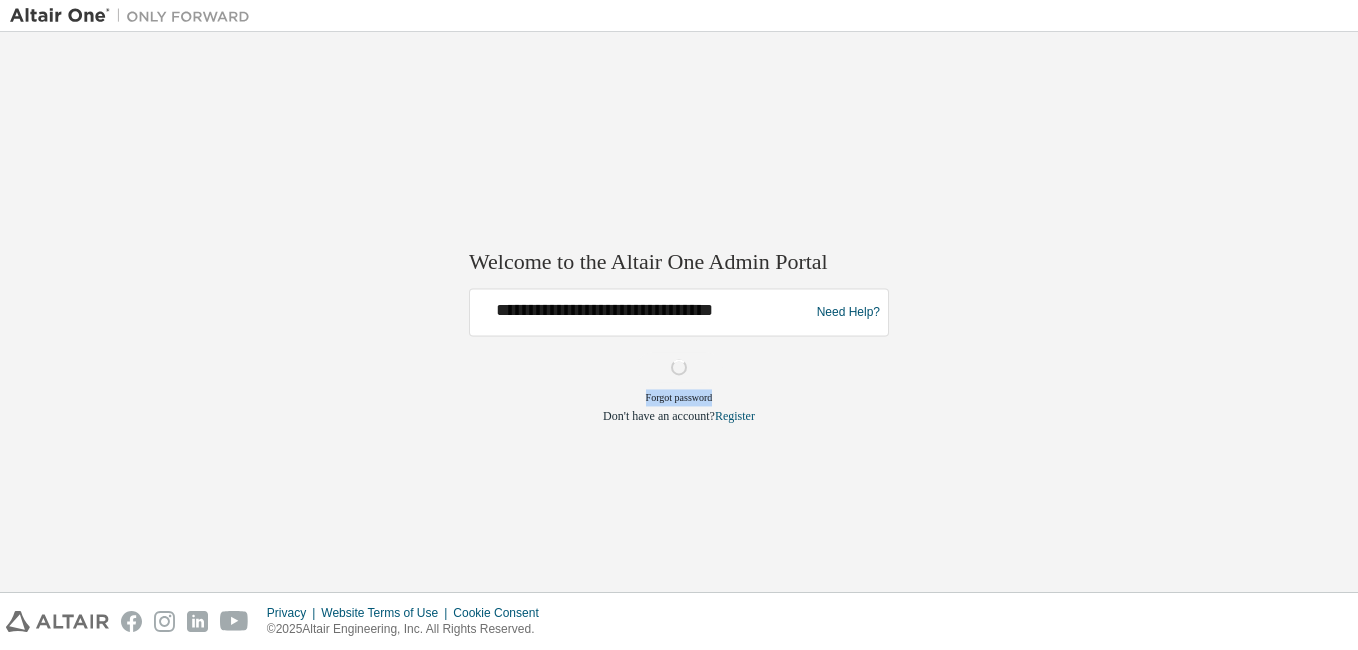 click on "**********" at bounding box center [679, 357] 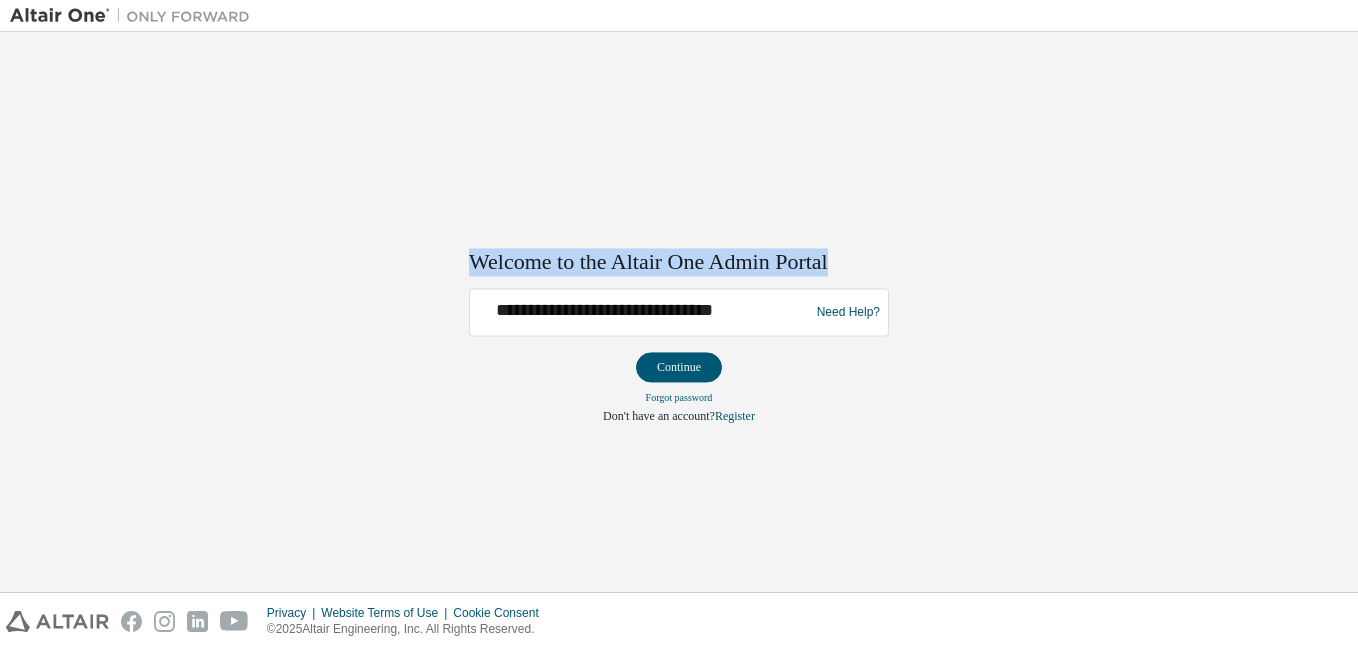 drag, startPoint x: 673, startPoint y: 367, endPoint x: 713, endPoint y: 321, distance: 60.959003 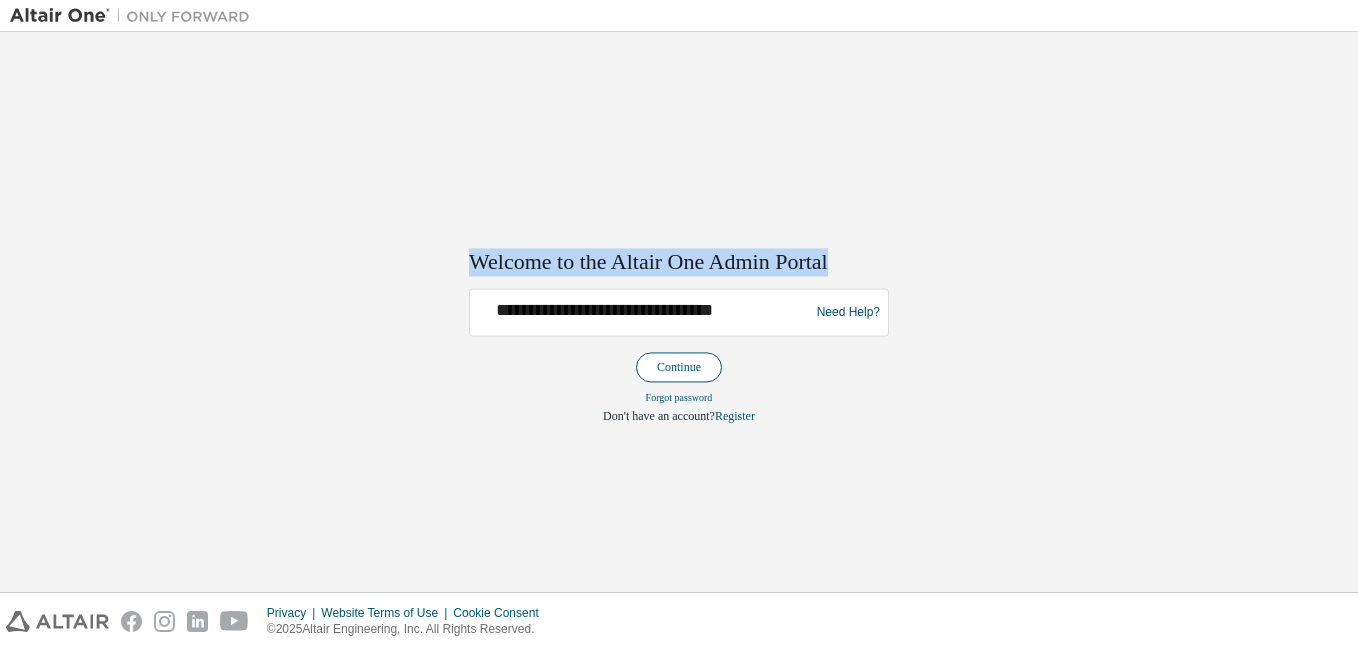 click on "Continue" at bounding box center (679, 368) 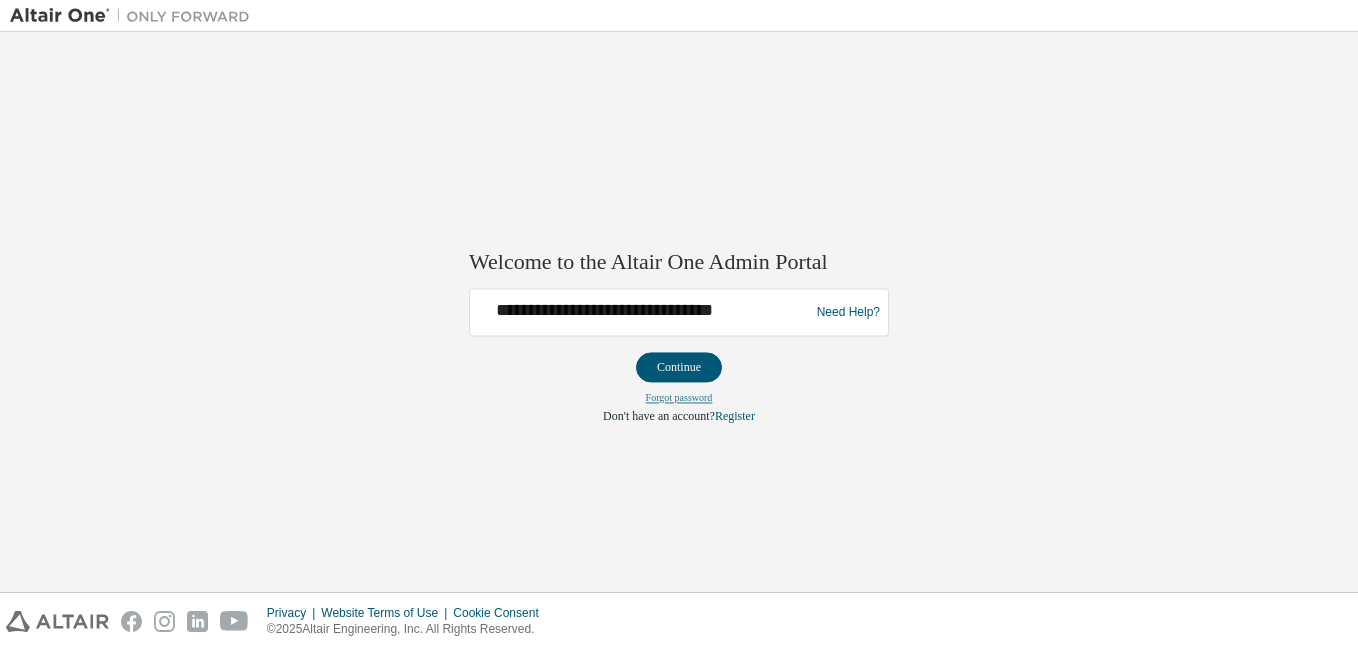 click on "Forgot password" at bounding box center [679, 398] 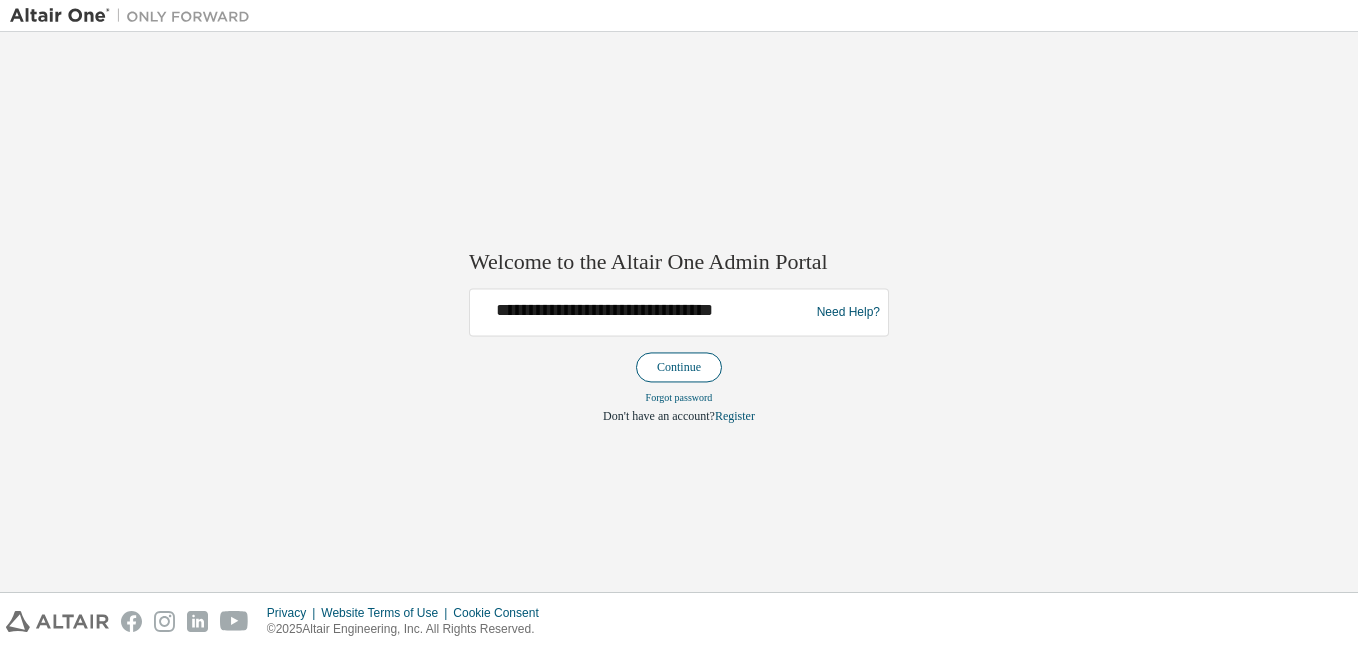 click on "Continue" at bounding box center (679, 368) 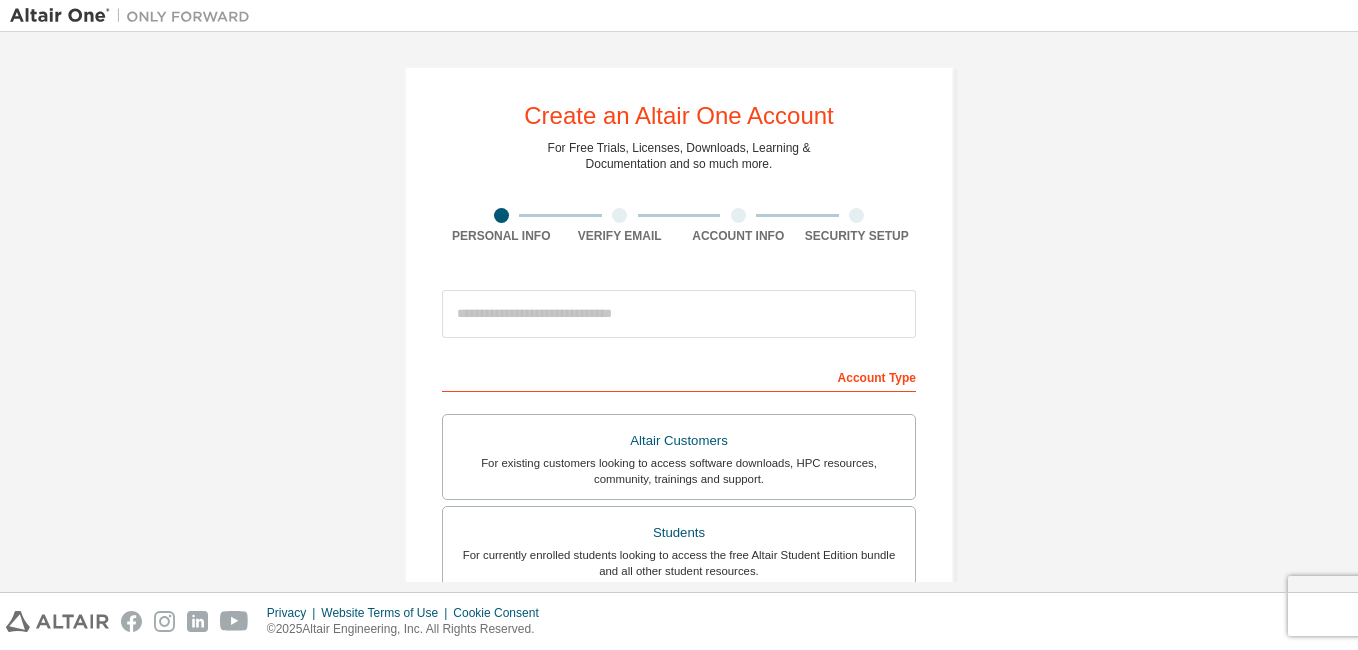 scroll, scrollTop: 0, scrollLeft: 0, axis: both 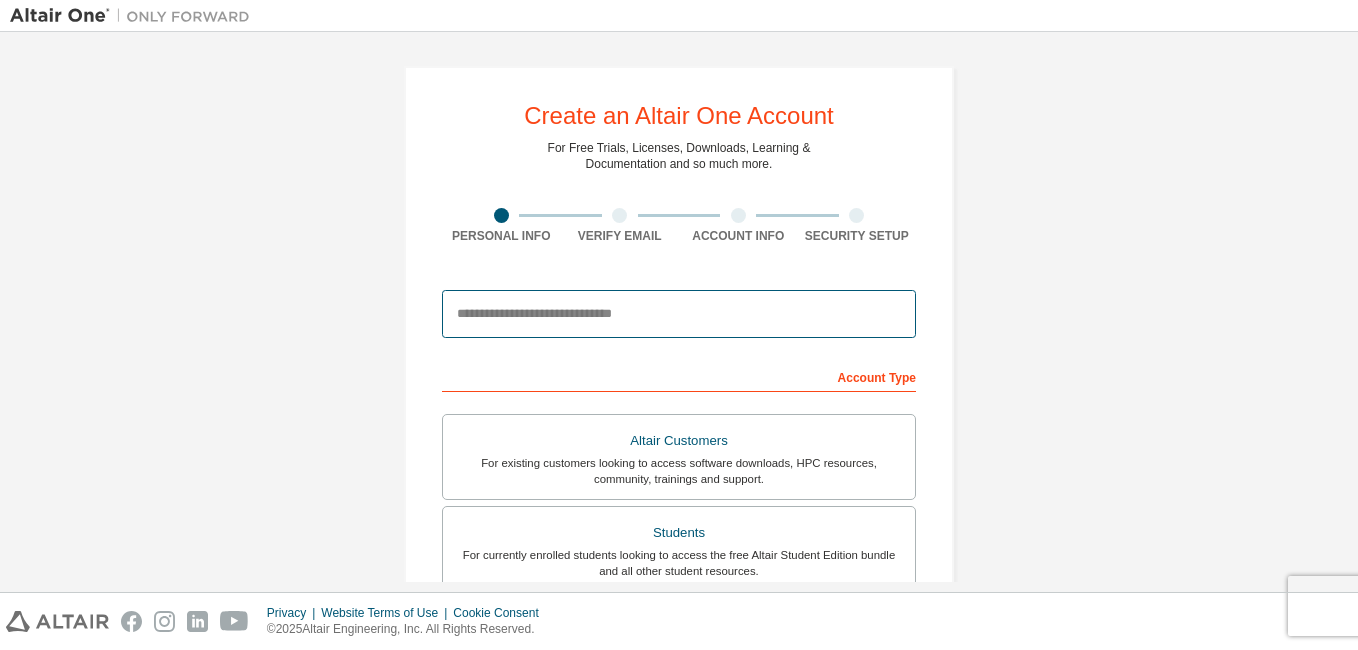 click at bounding box center [679, 314] 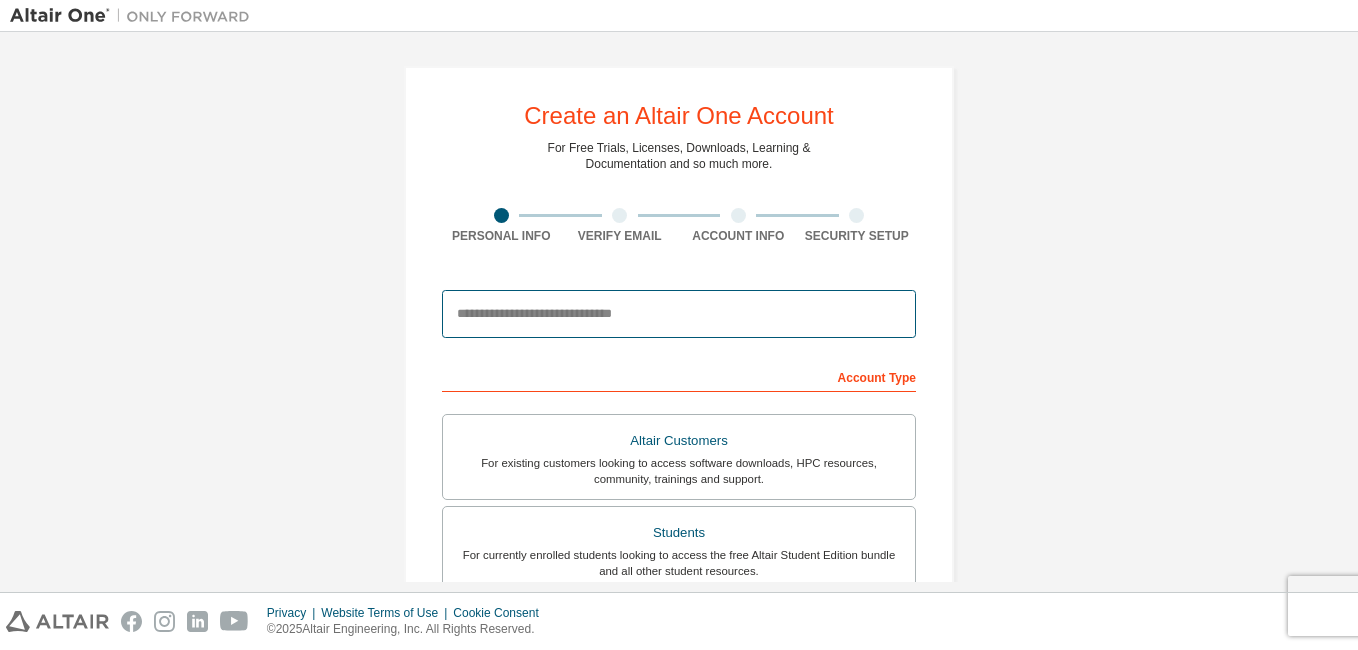 type on "**********" 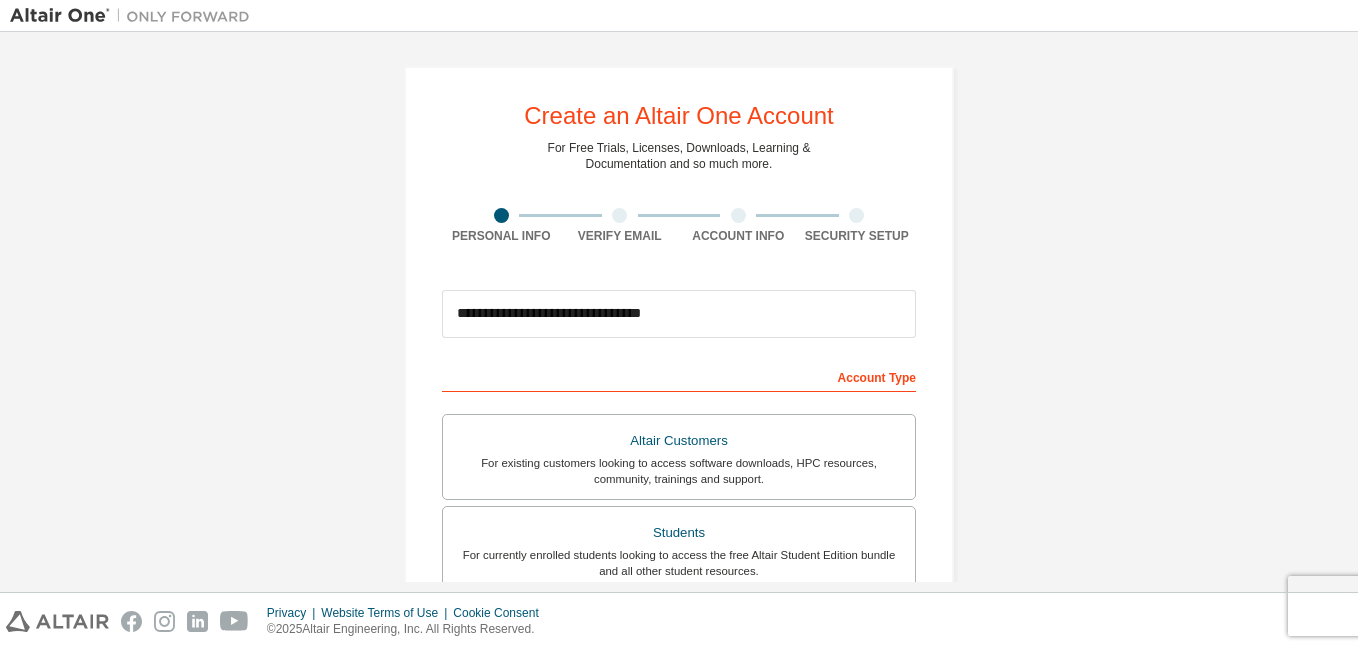 type on "******" 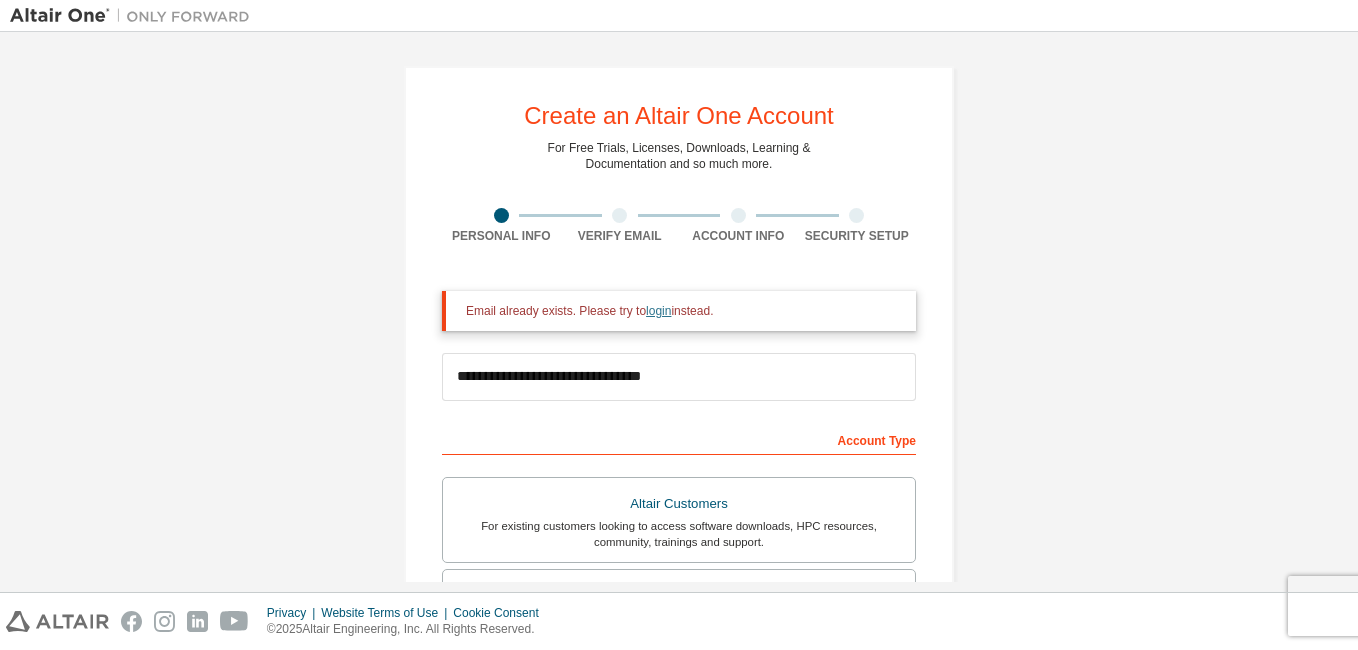 click on "login" at bounding box center (658, 311) 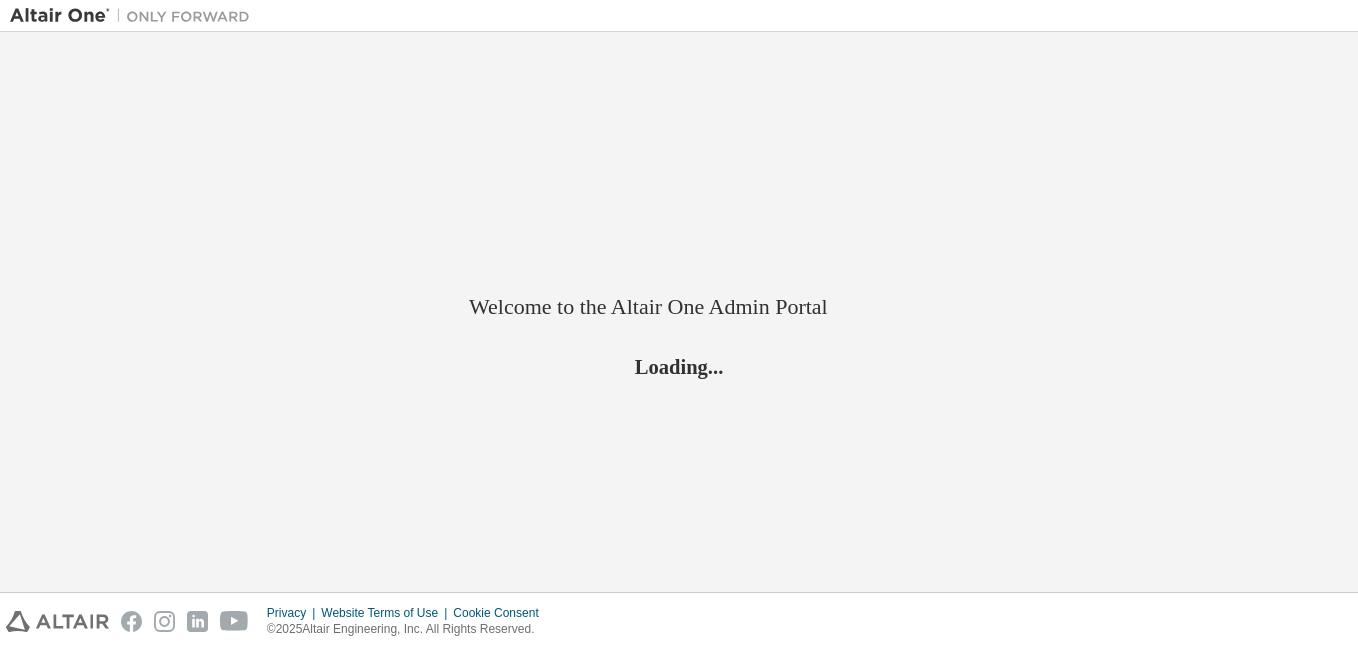 scroll, scrollTop: 0, scrollLeft: 0, axis: both 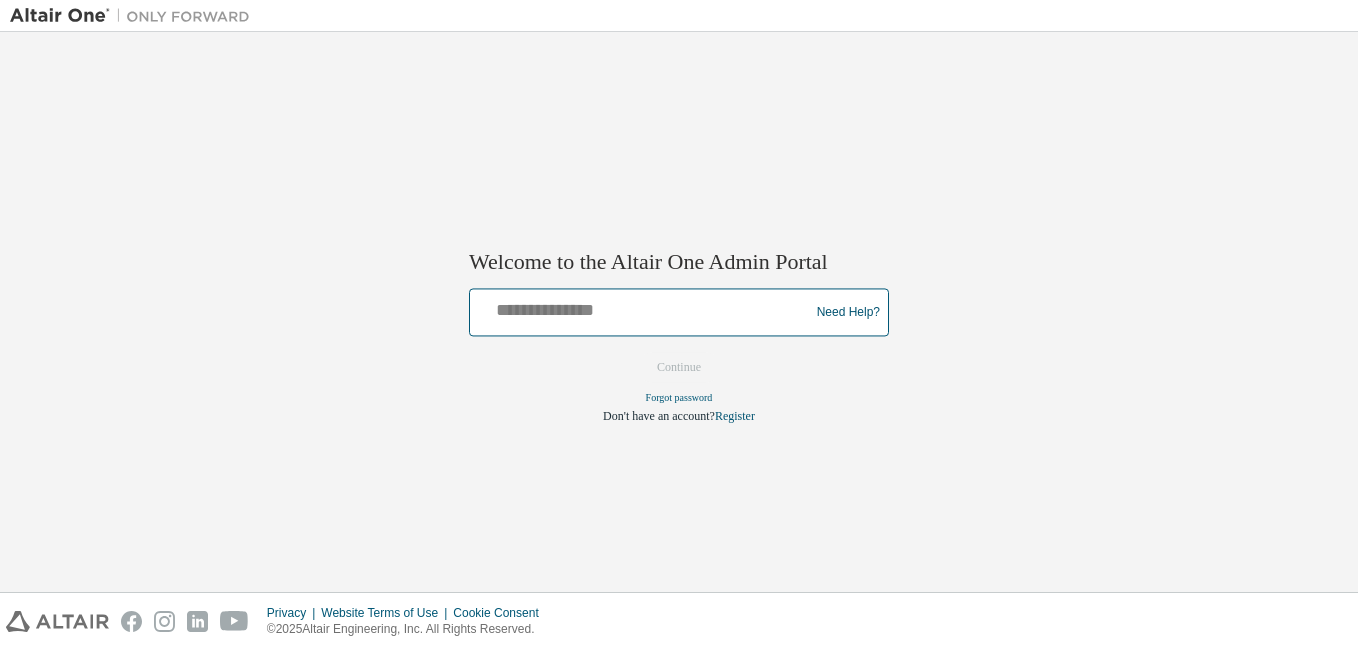 drag, startPoint x: 0, startPoint y: 0, endPoint x: 647, endPoint y: 316, distance: 720.04517 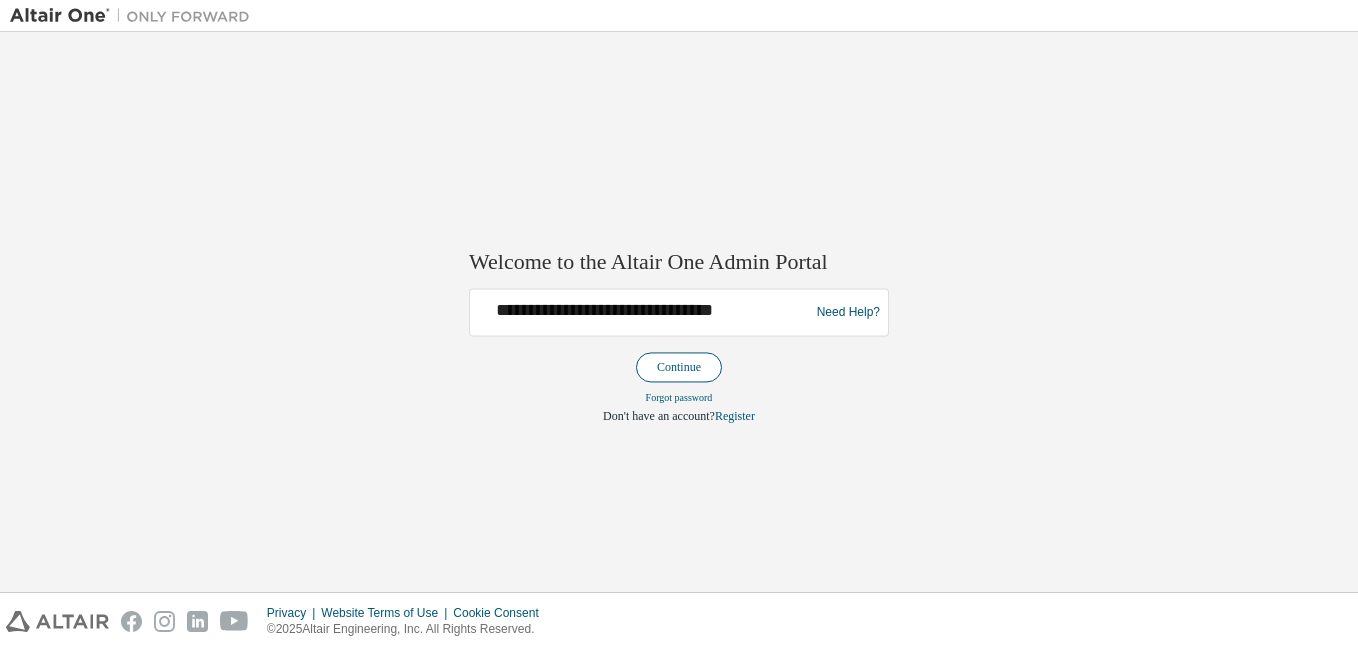 click on "Continue" at bounding box center [679, 368] 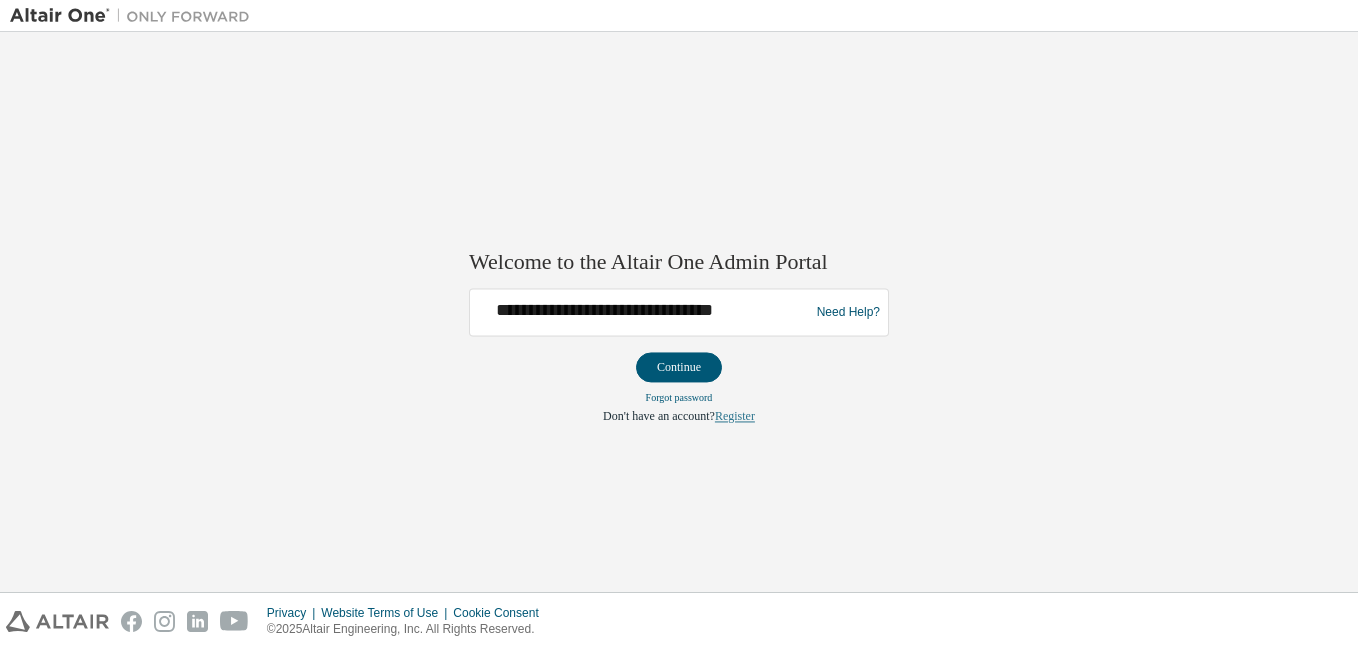 click on "Register" at bounding box center [735, 417] 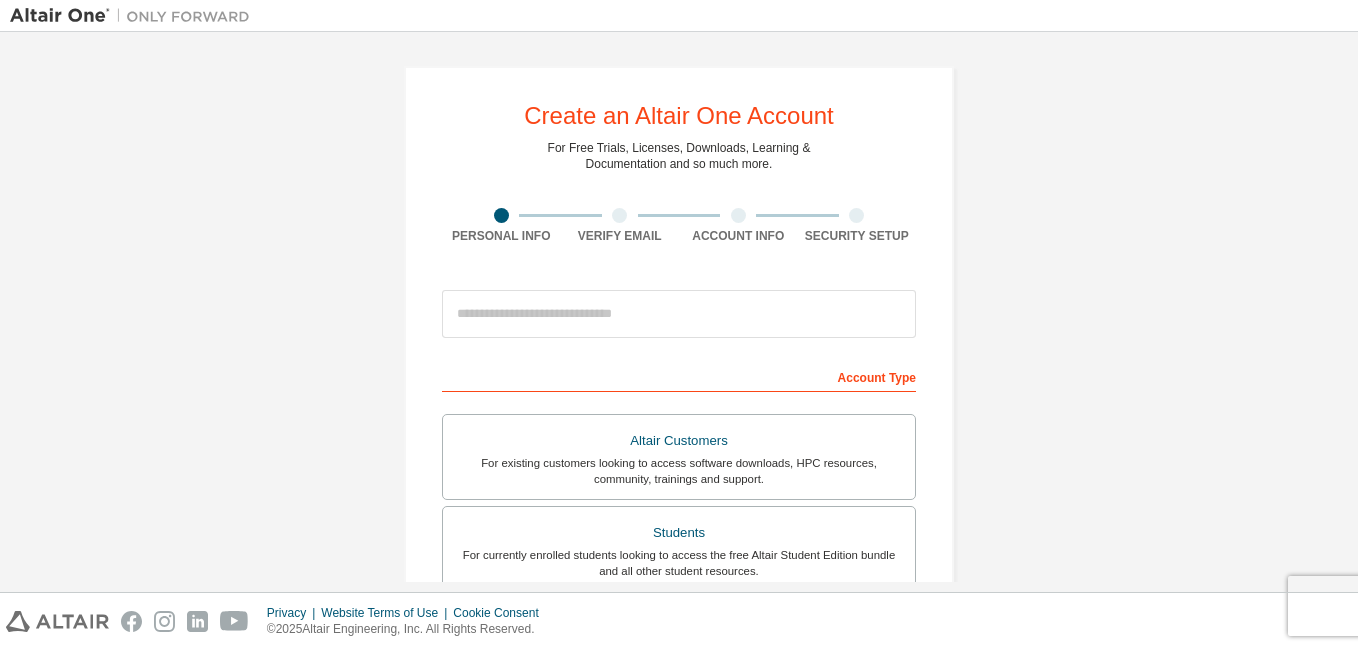 scroll, scrollTop: 0, scrollLeft: 0, axis: both 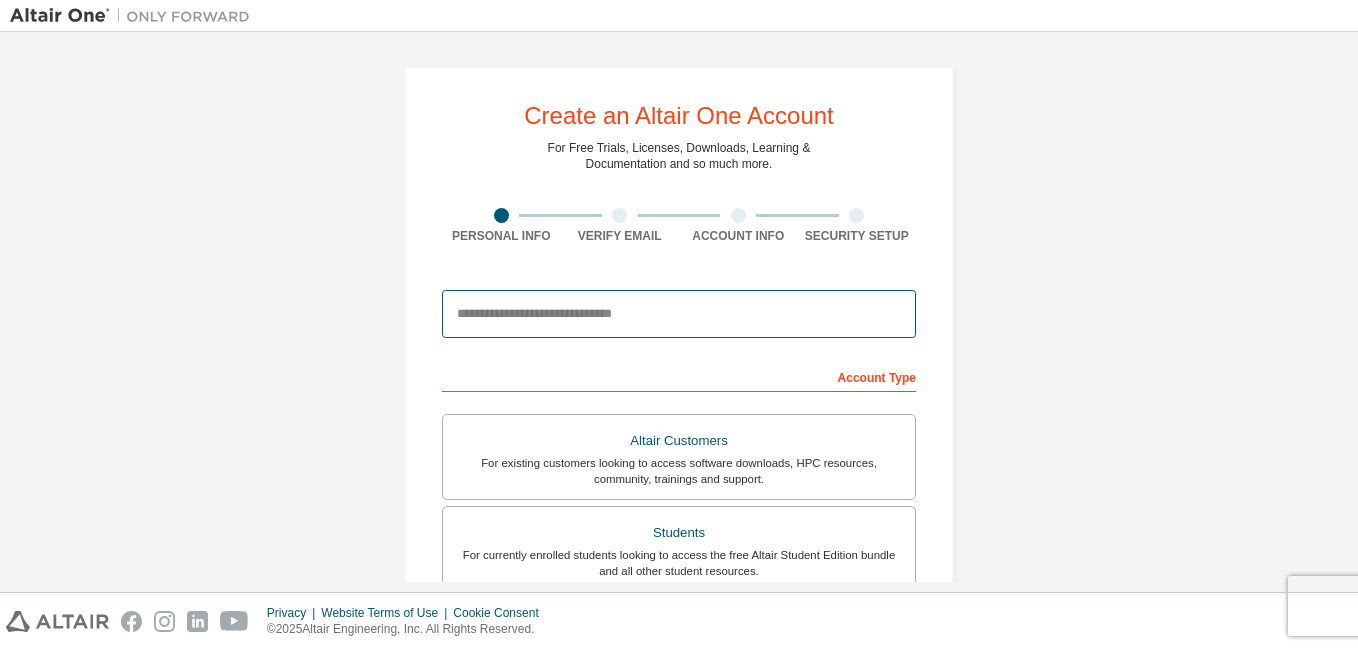 click at bounding box center [679, 314] 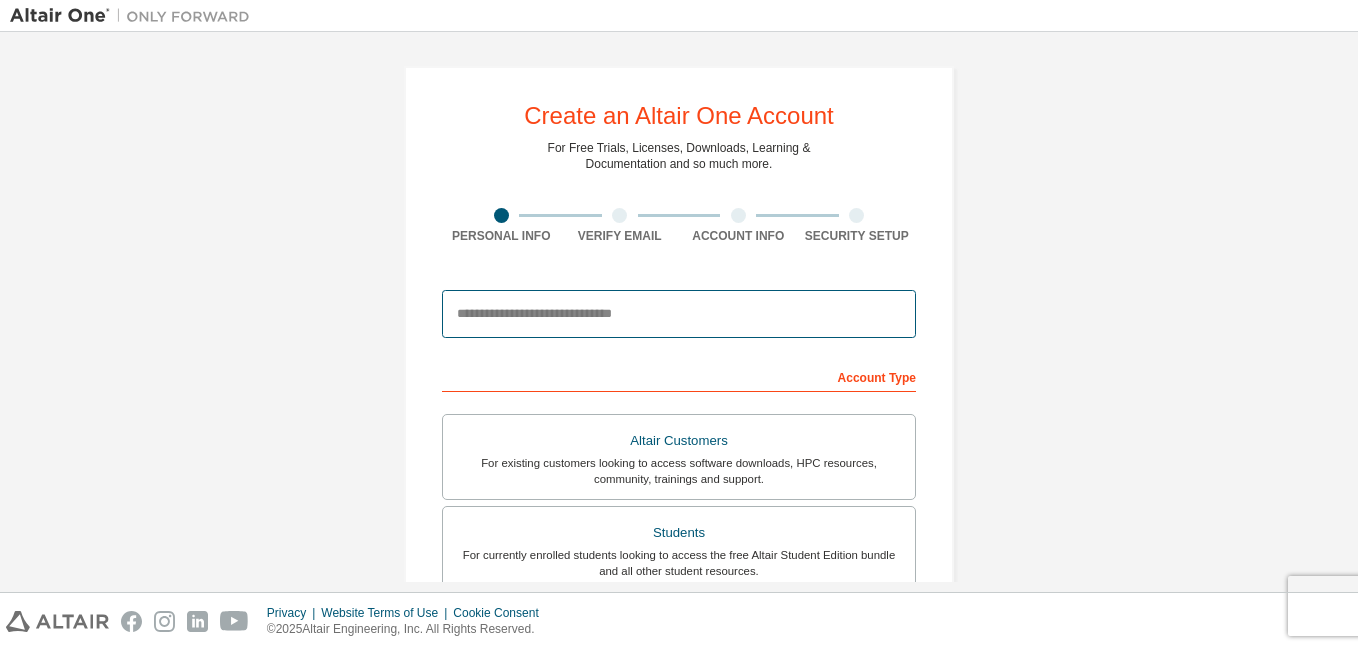 type on "**********" 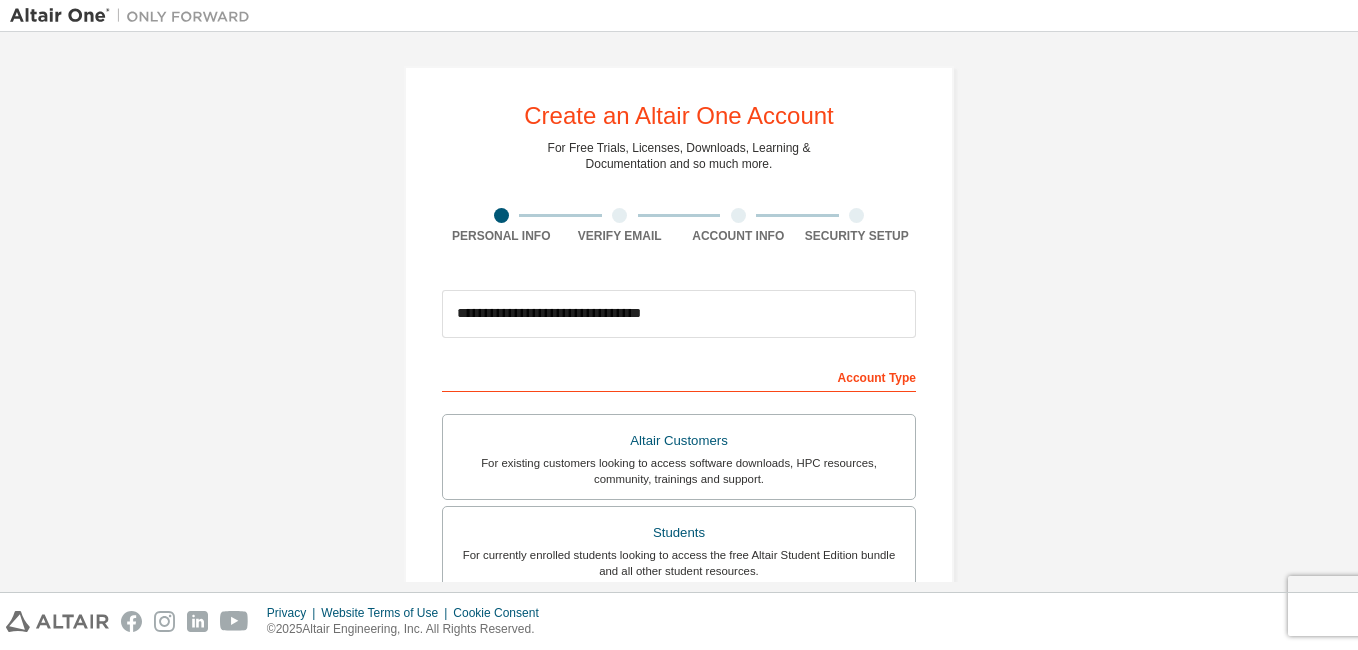 type on "******" 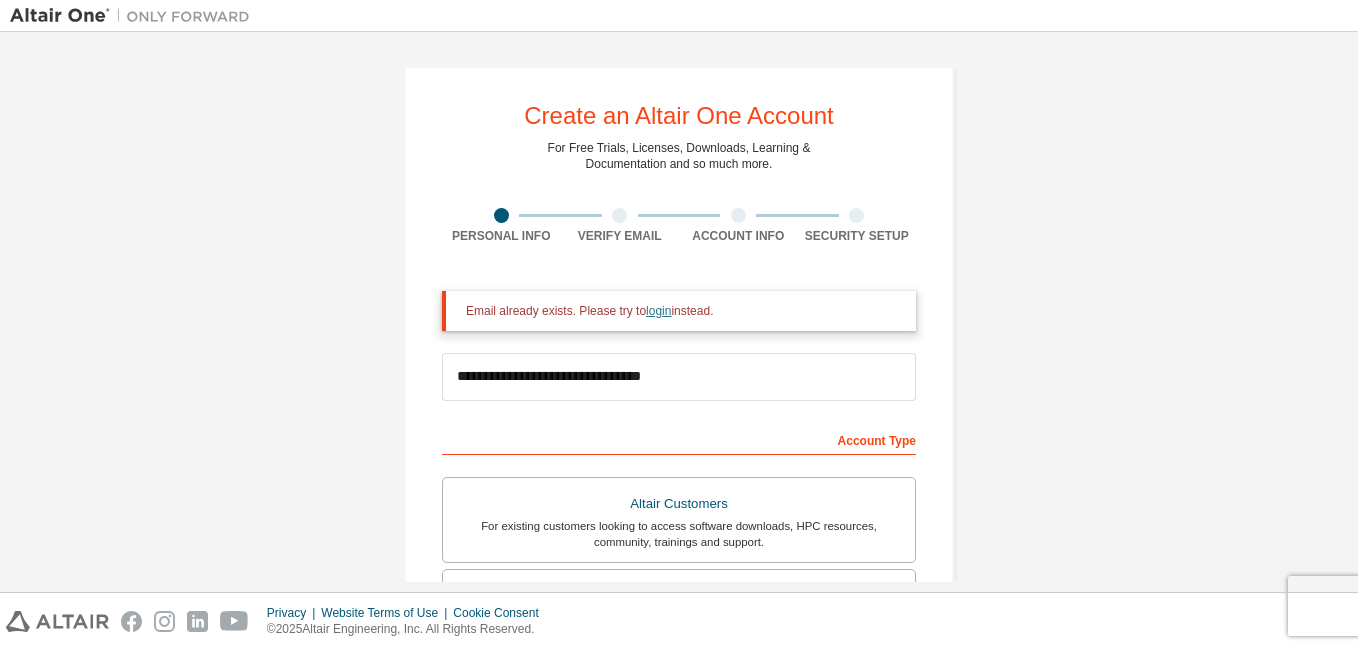 click on "login" at bounding box center (658, 311) 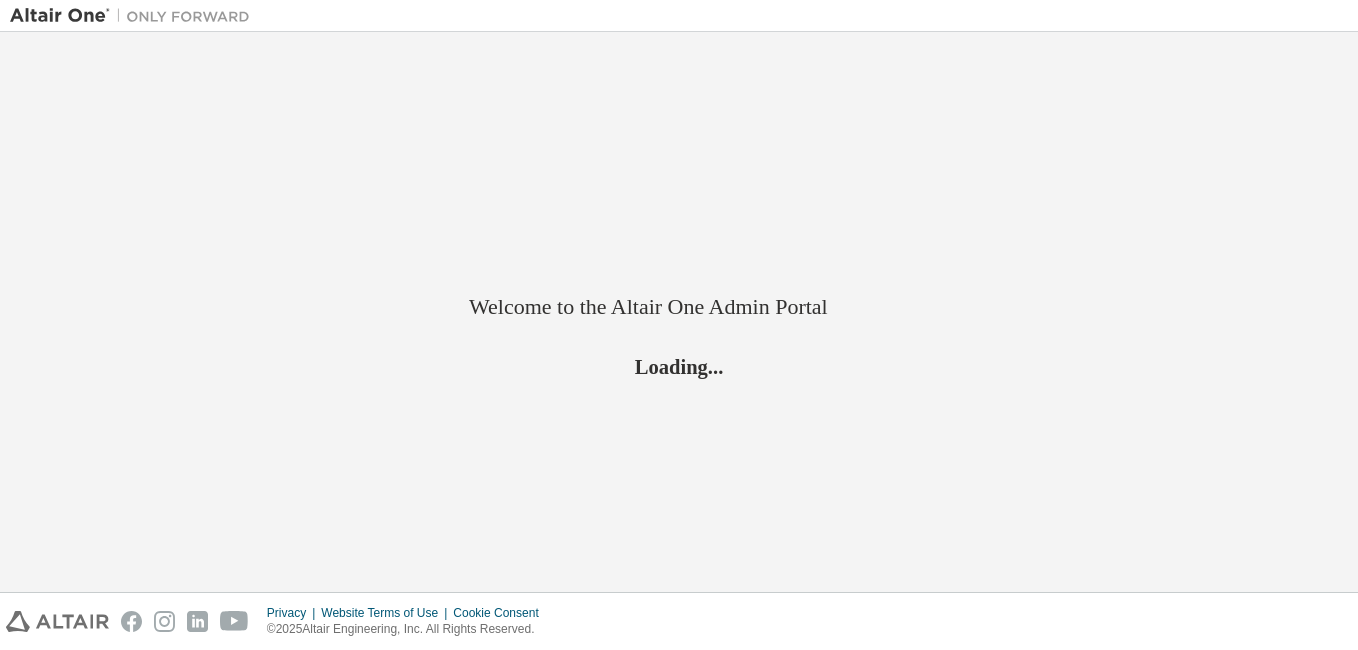 scroll, scrollTop: 0, scrollLeft: 0, axis: both 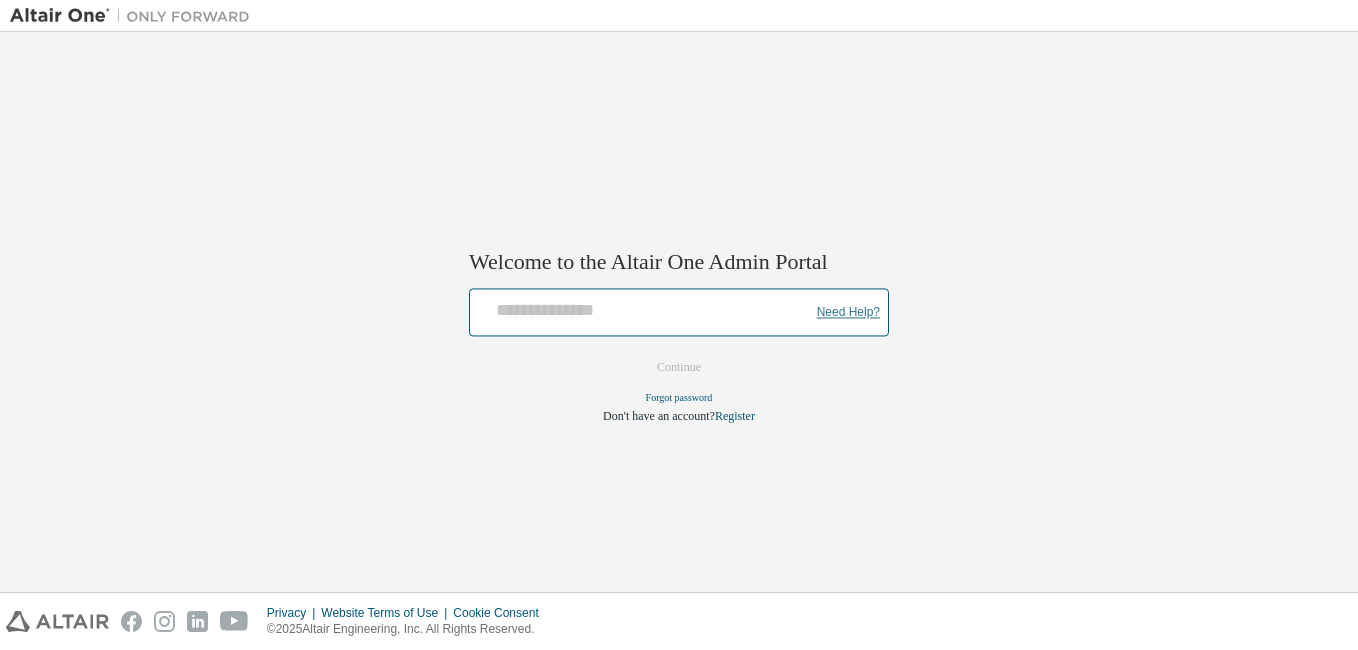 click on "Need Help?" at bounding box center (848, 312) 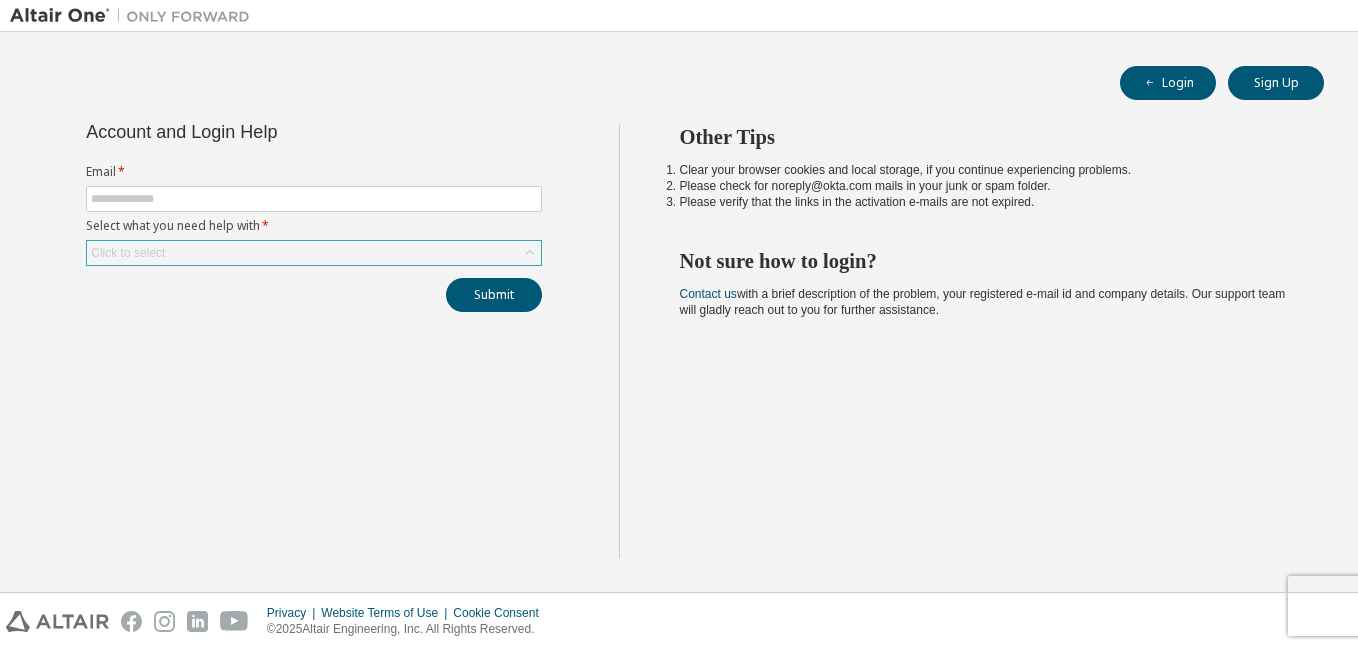 scroll, scrollTop: 0, scrollLeft: 0, axis: both 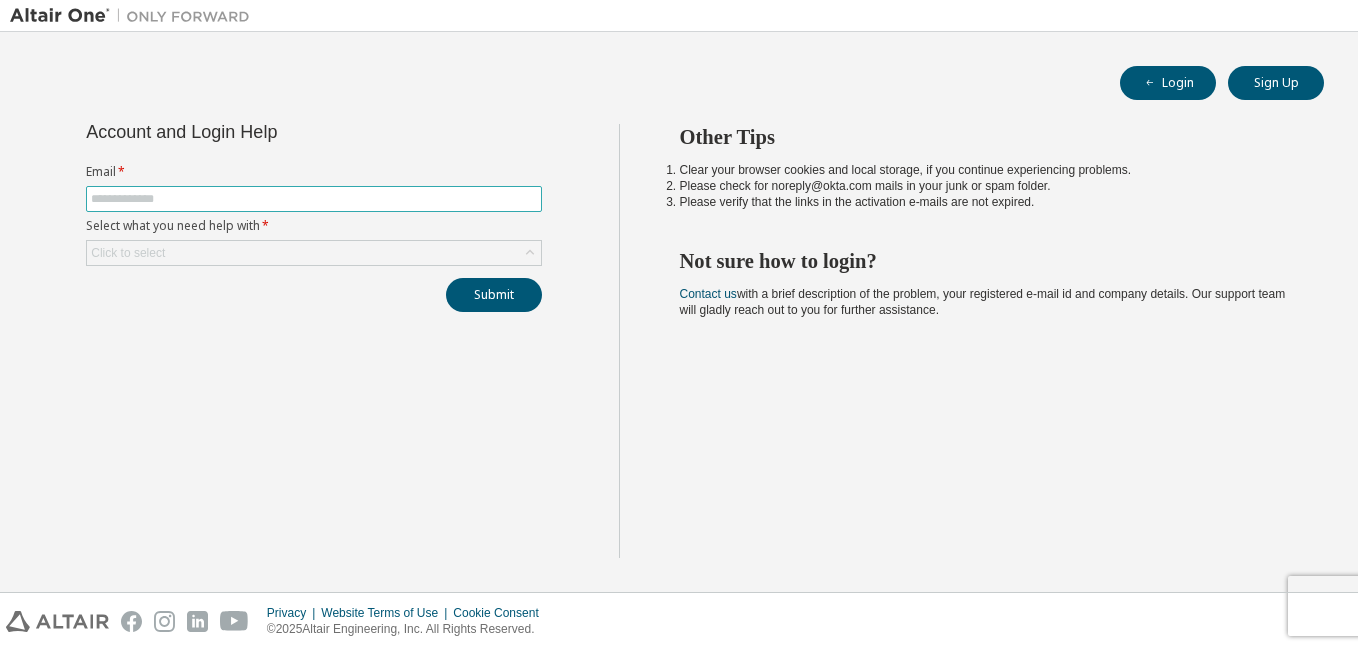 click at bounding box center (314, 199) 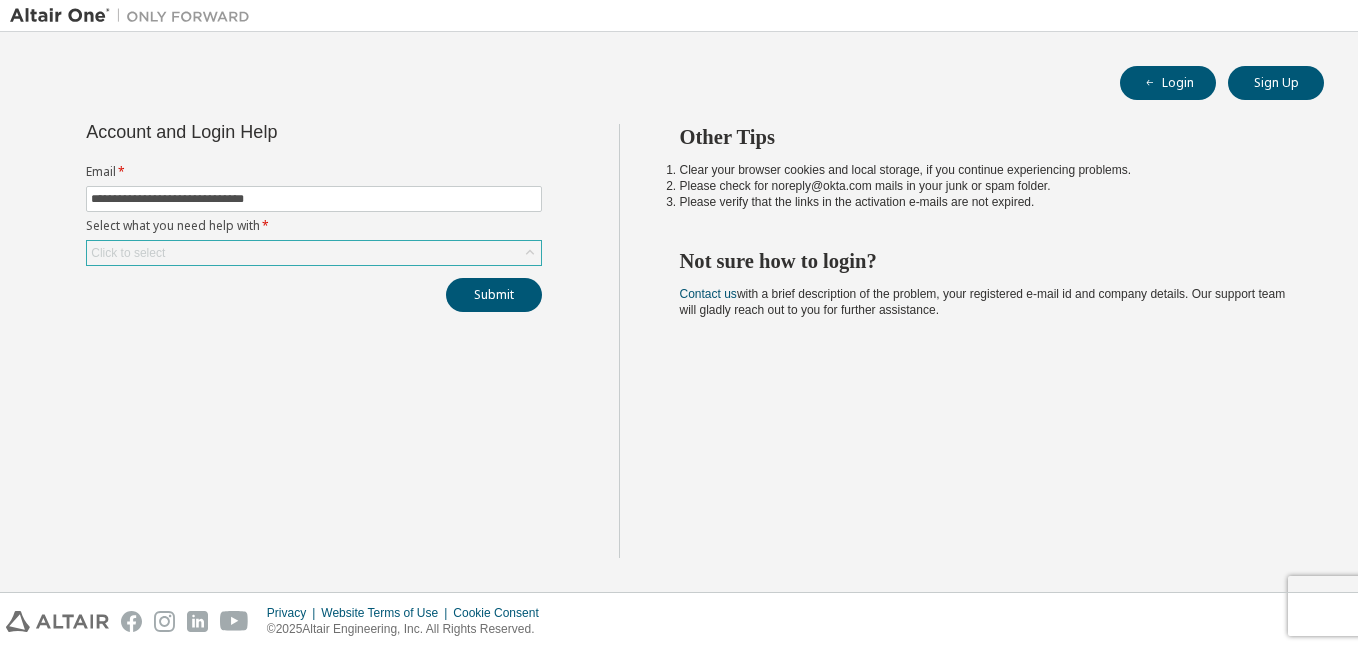 click on "Click to select" at bounding box center [314, 253] 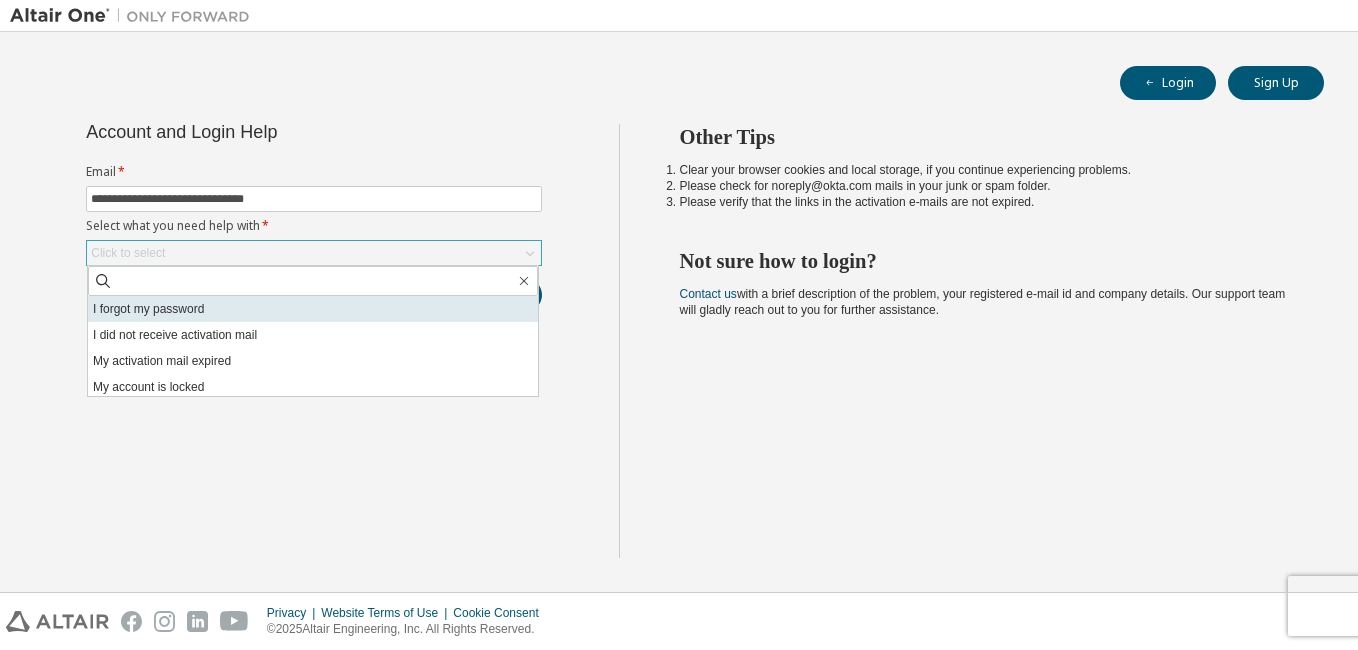 click on "I forgot my password" at bounding box center [313, 309] 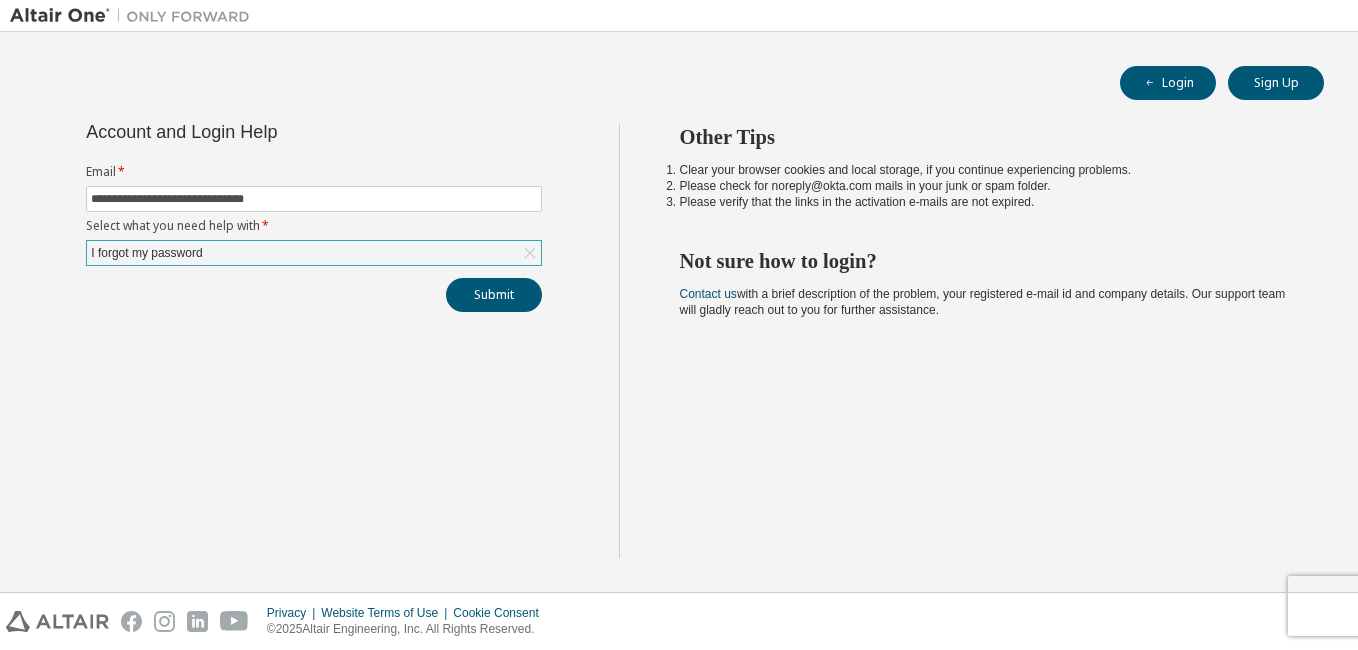 click on "I forgot my password" at bounding box center [314, 253] 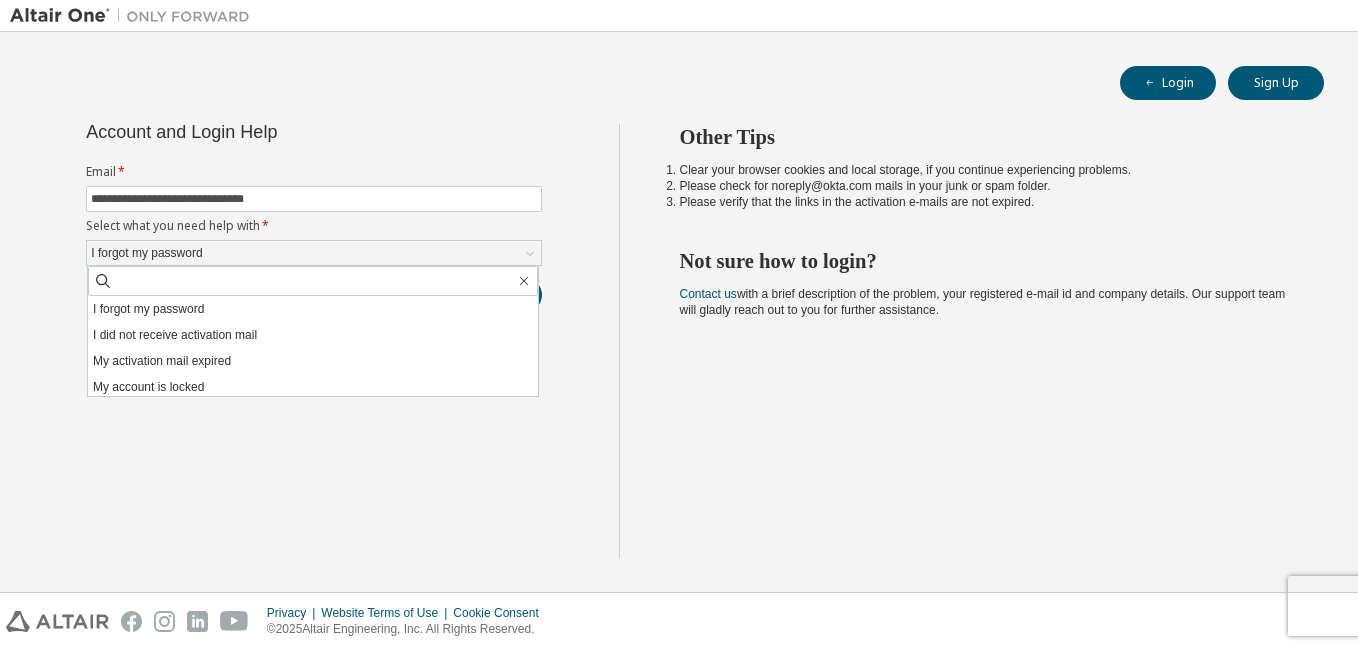 click on "**********" at bounding box center (314, 341) 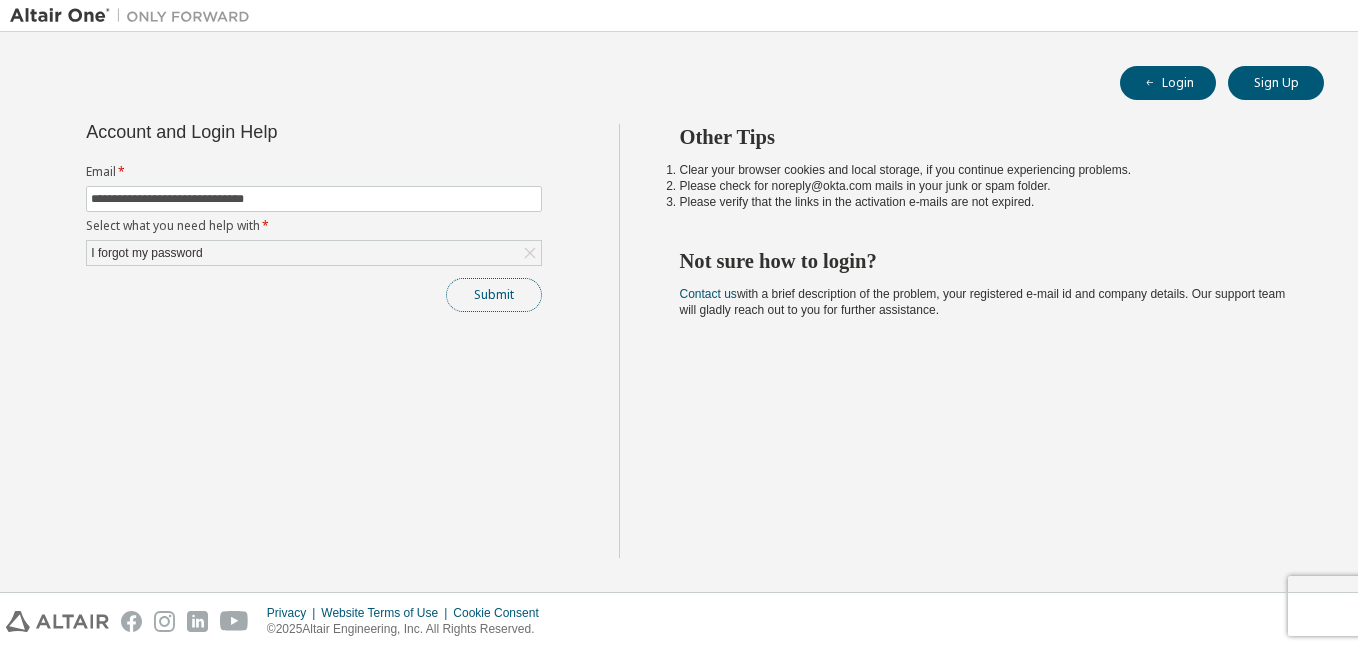 click on "Submit" at bounding box center [494, 295] 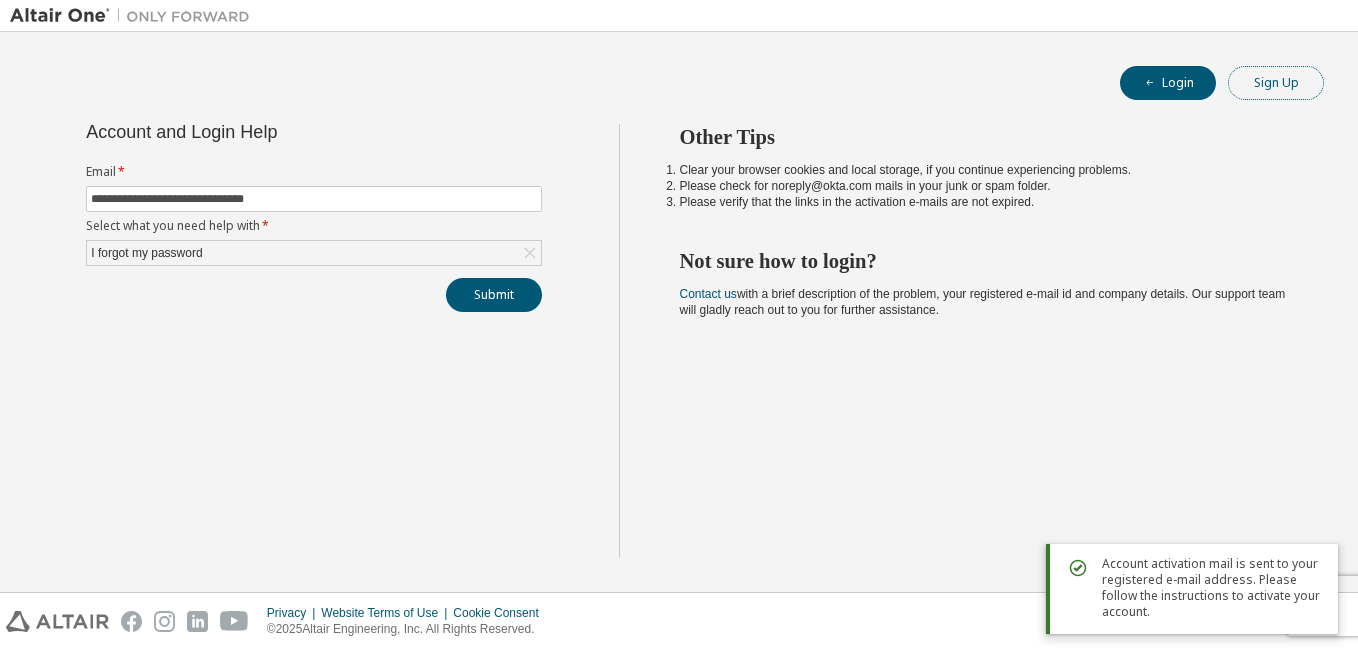 click on "Sign Up" at bounding box center (1276, 83) 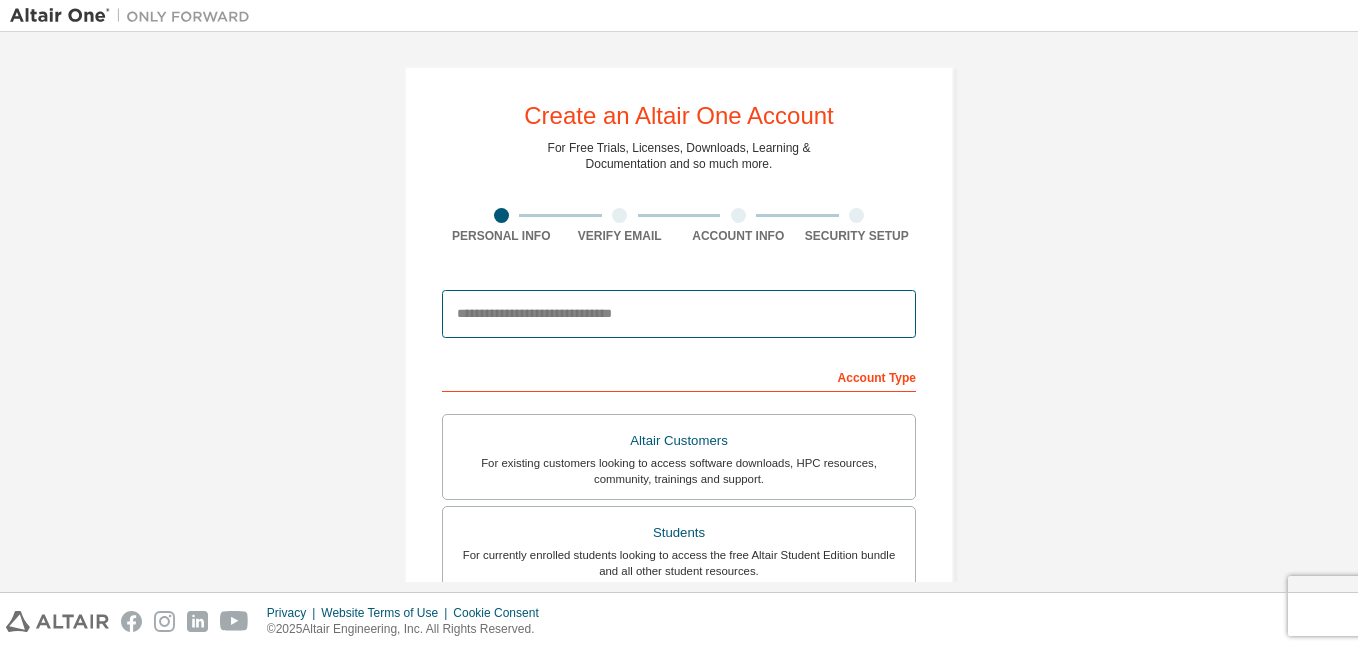 click at bounding box center (679, 314) 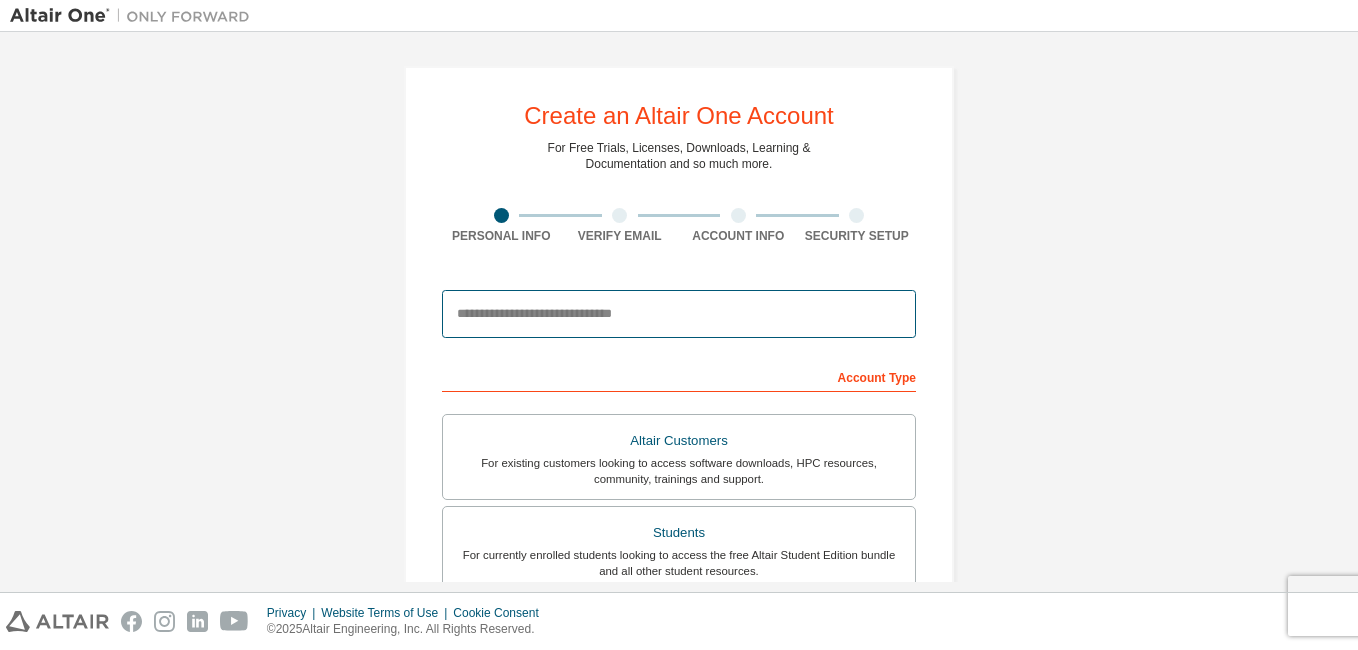 type on "**********" 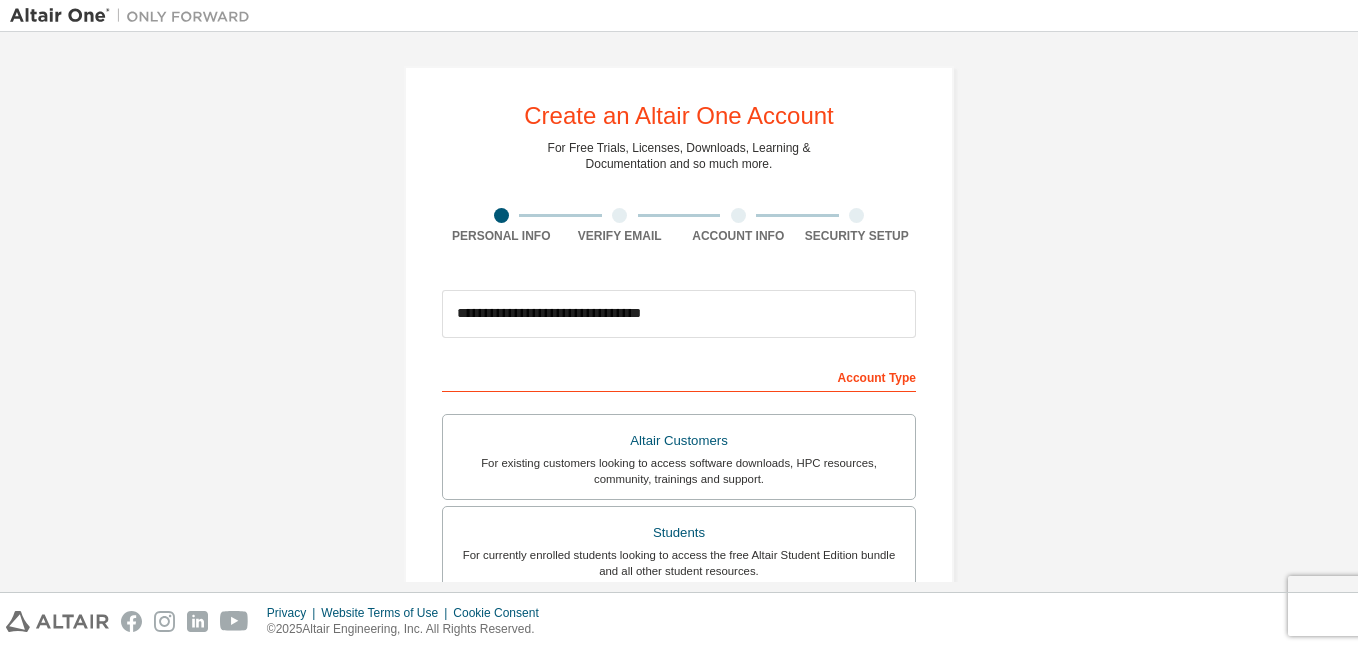 type on "******" 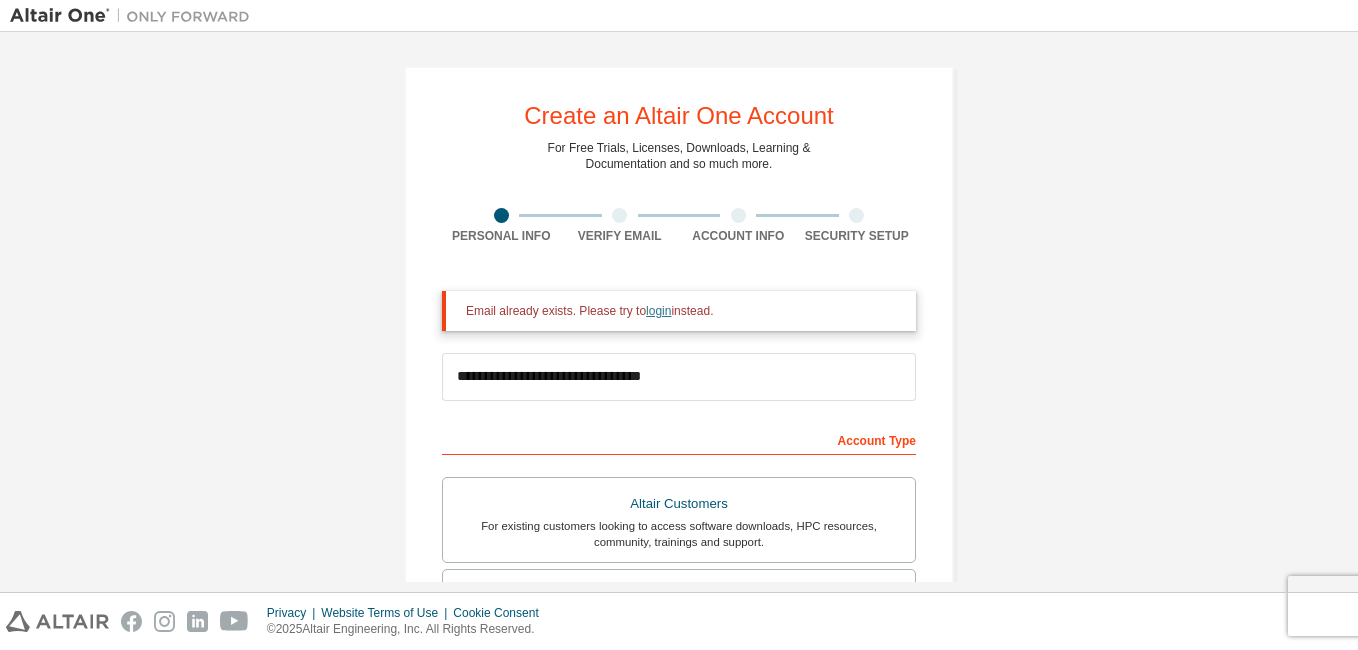 click on "login" at bounding box center (658, 311) 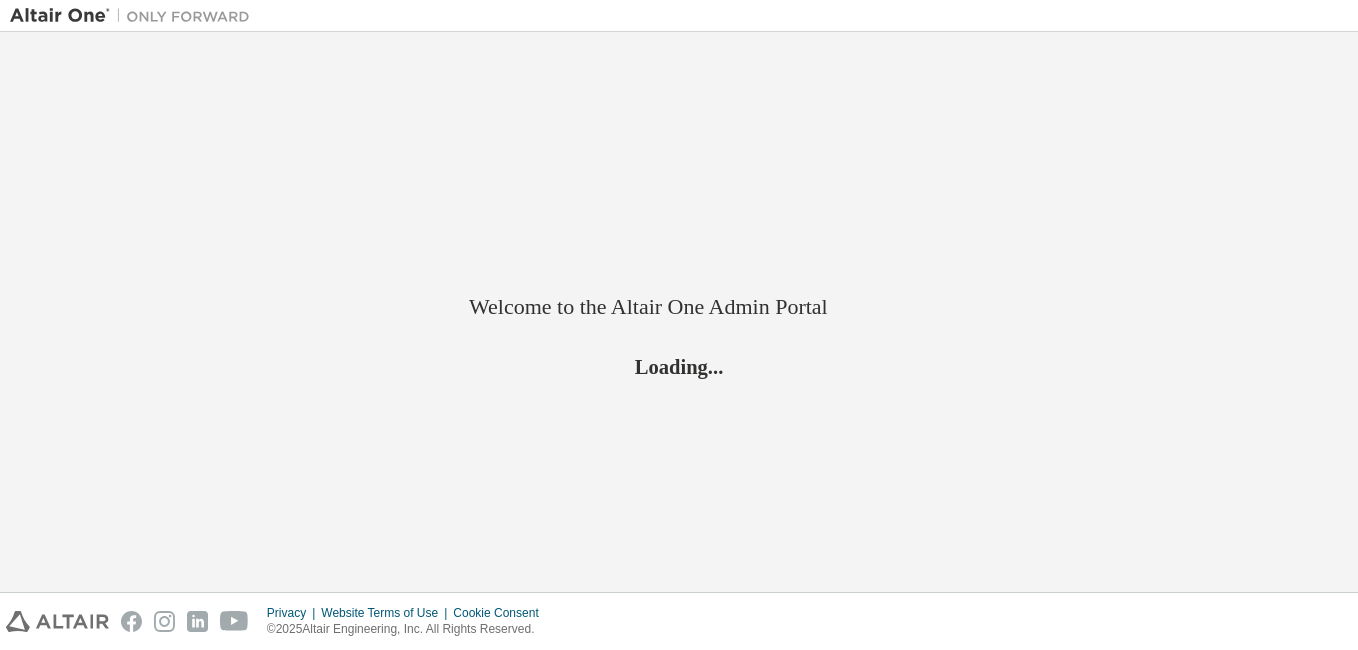 scroll, scrollTop: 0, scrollLeft: 0, axis: both 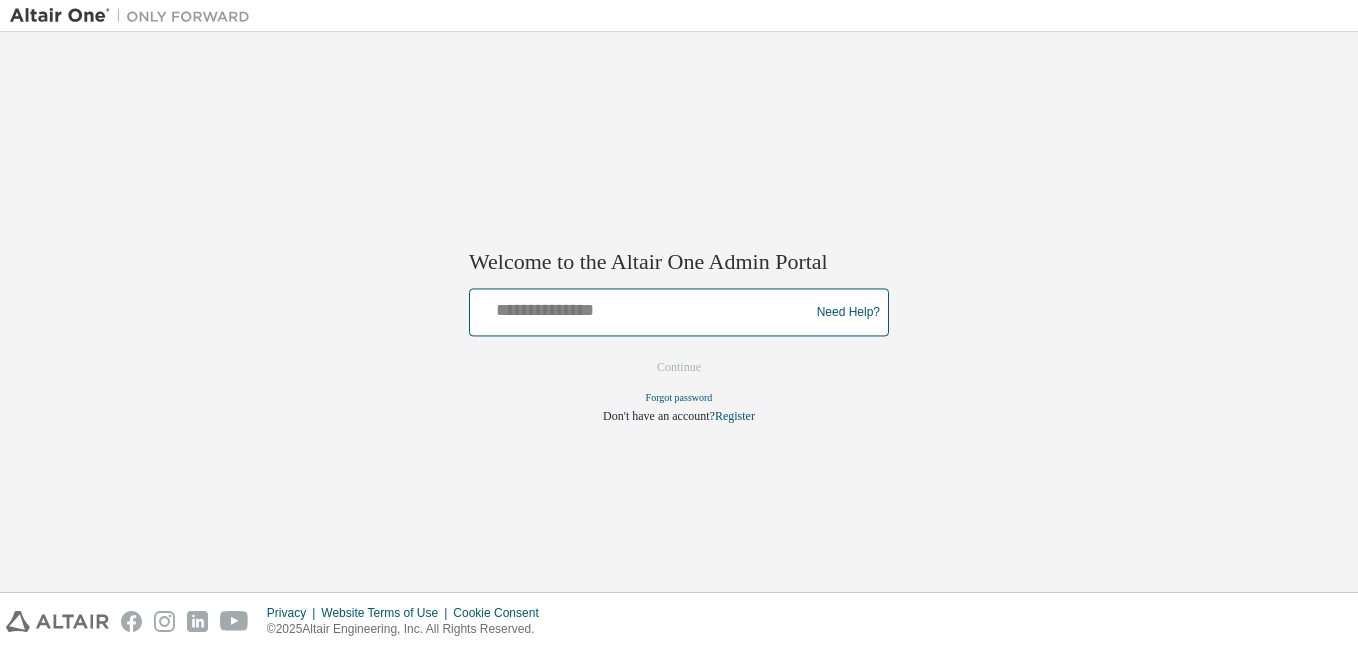 click at bounding box center [642, 308] 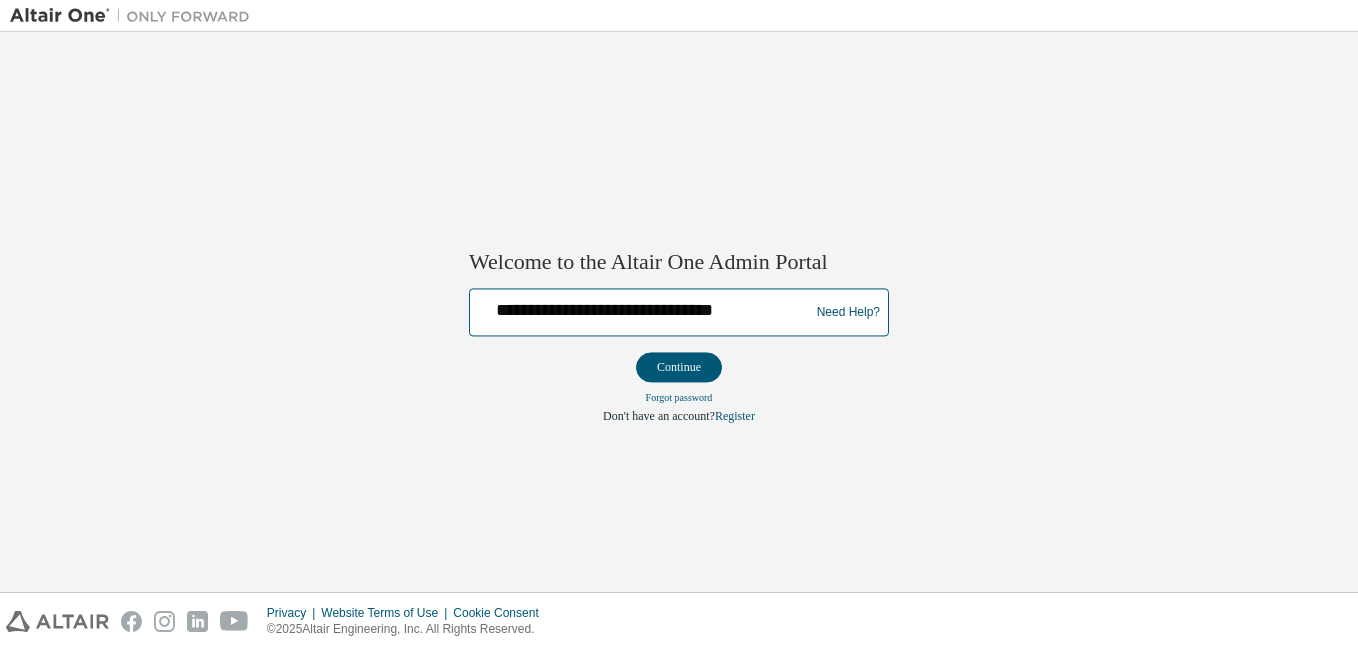 drag, startPoint x: 494, startPoint y: 304, endPoint x: 791, endPoint y: 312, distance: 297.10773 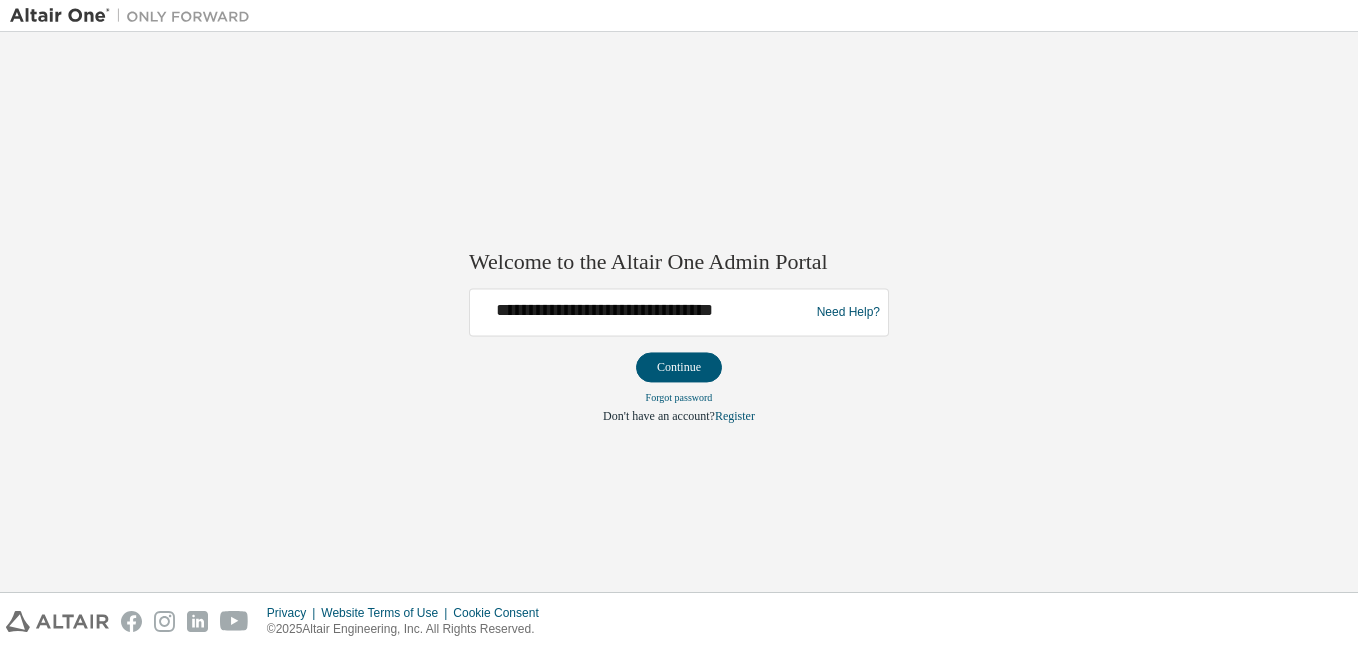 click on "**********" at bounding box center (679, 312) 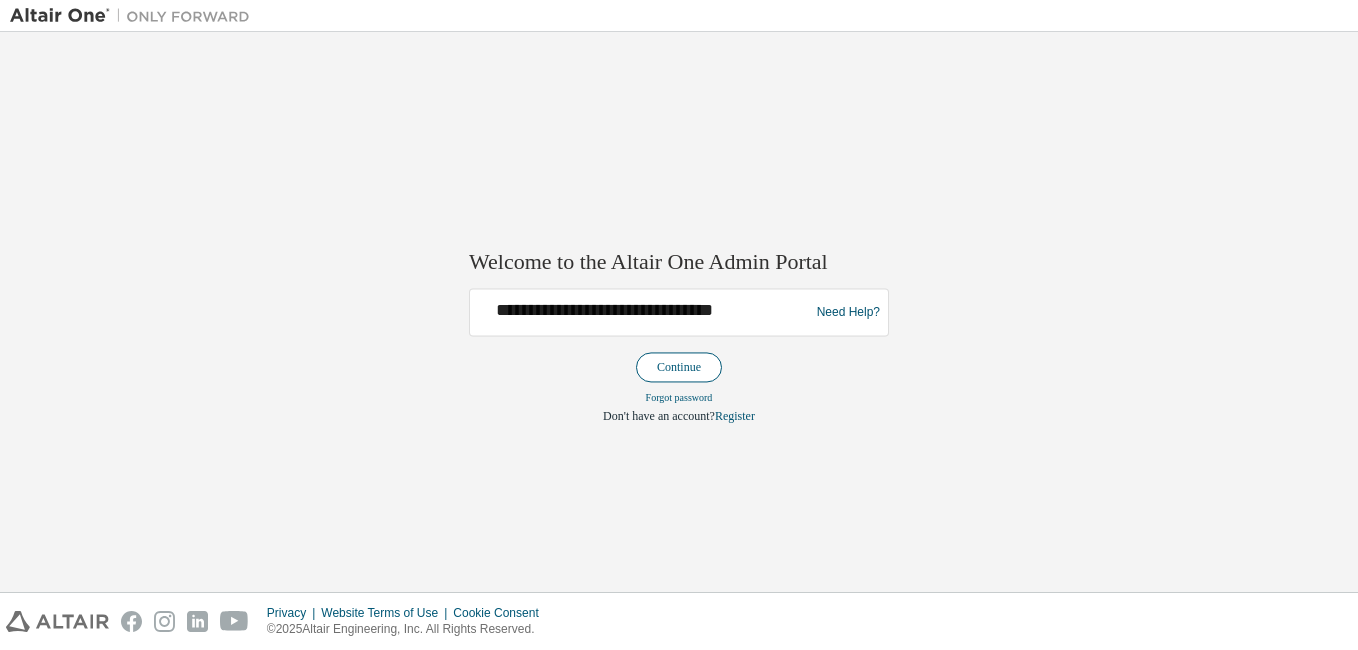 click on "Continue" at bounding box center (679, 368) 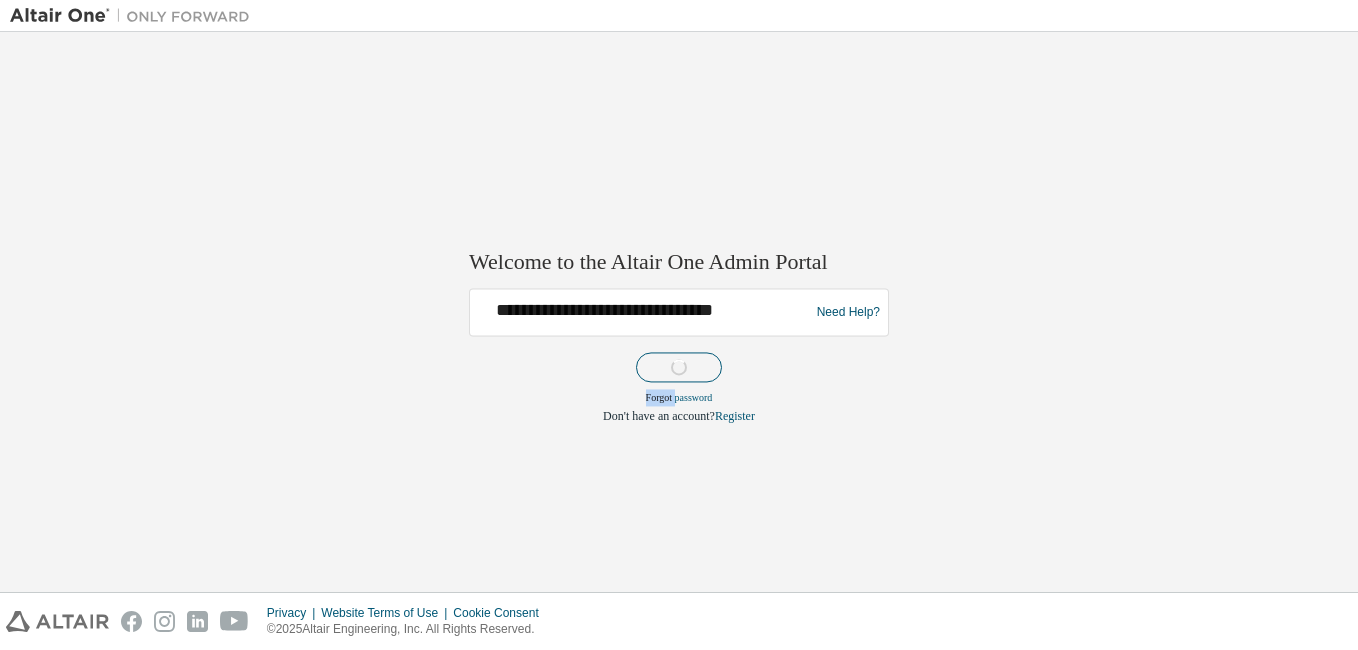 click on "**********" at bounding box center (679, 357) 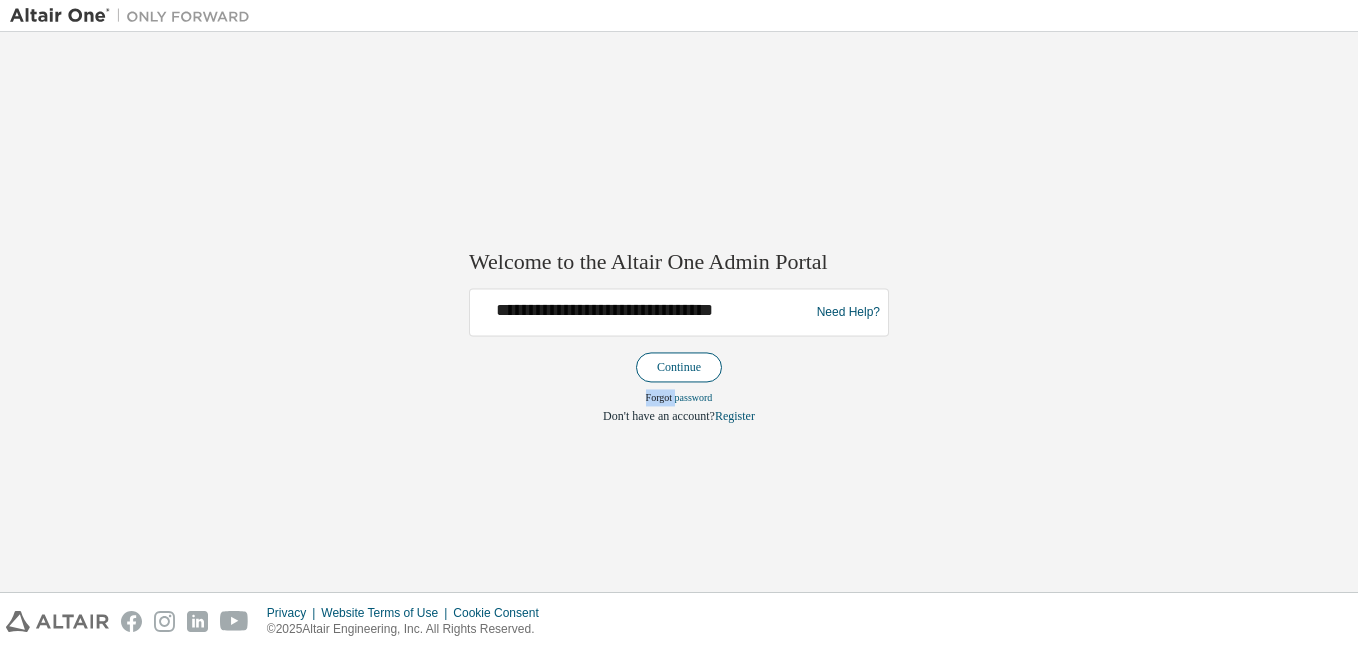 click on "Continue" at bounding box center (679, 368) 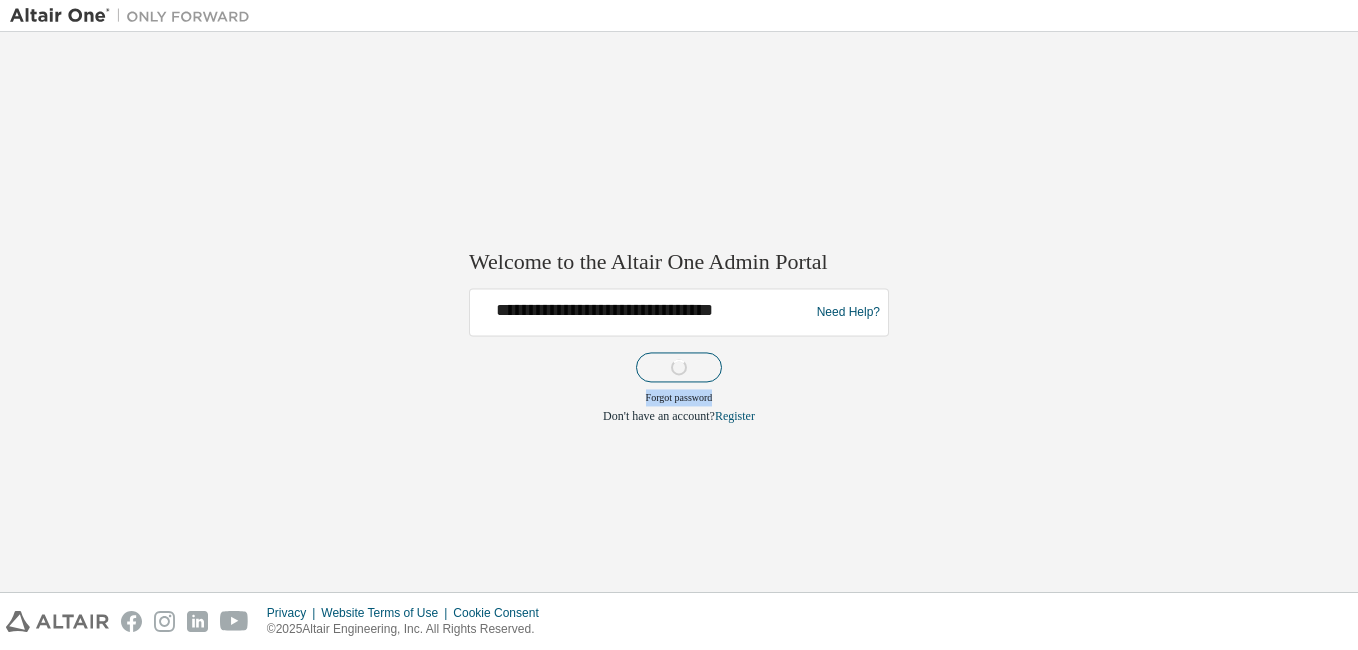 click on "**********" at bounding box center [679, 357] 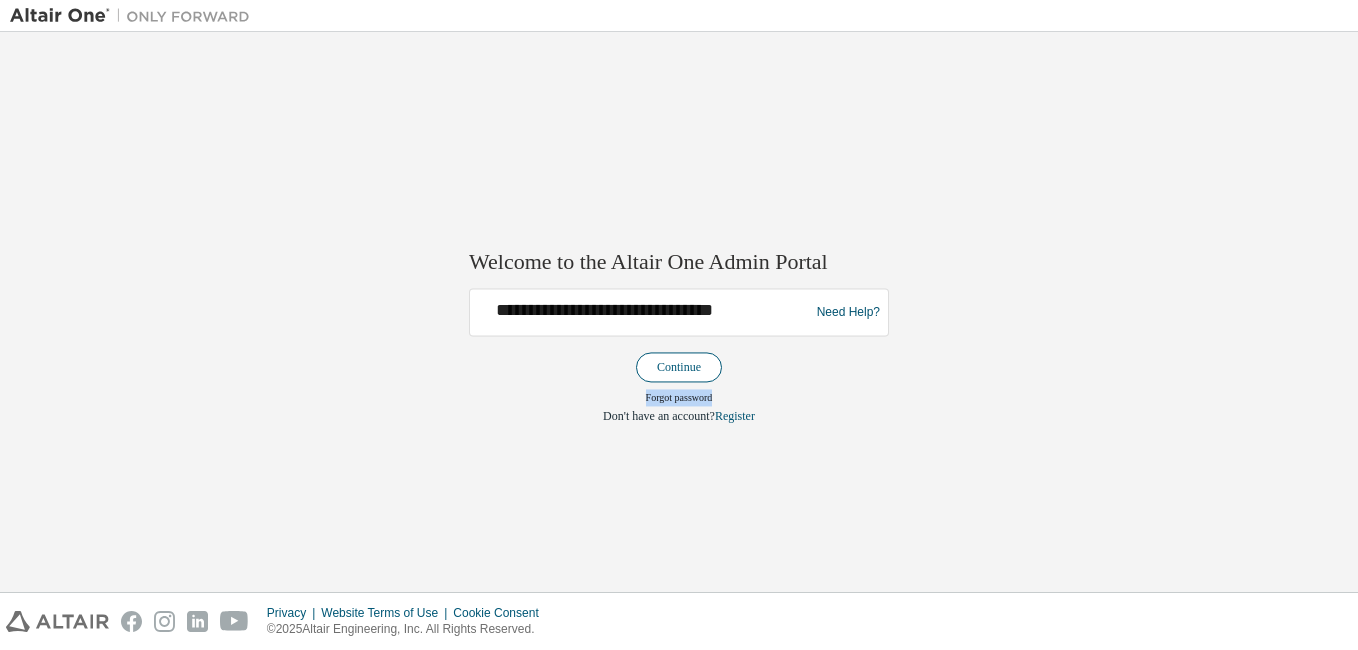click on "Continue" at bounding box center [679, 368] 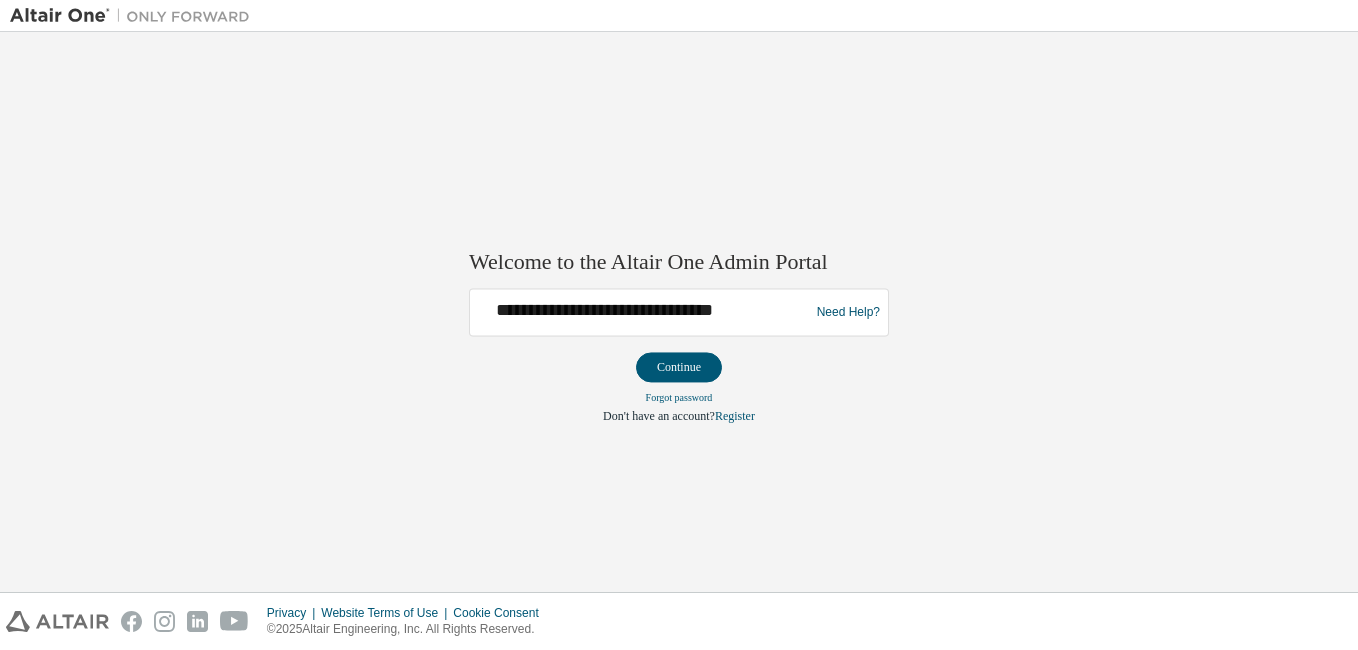 drag, startPoint x: 675, startPoint y: 371, endPoint x: 579, endPoint y: 430, distance: 112.68097 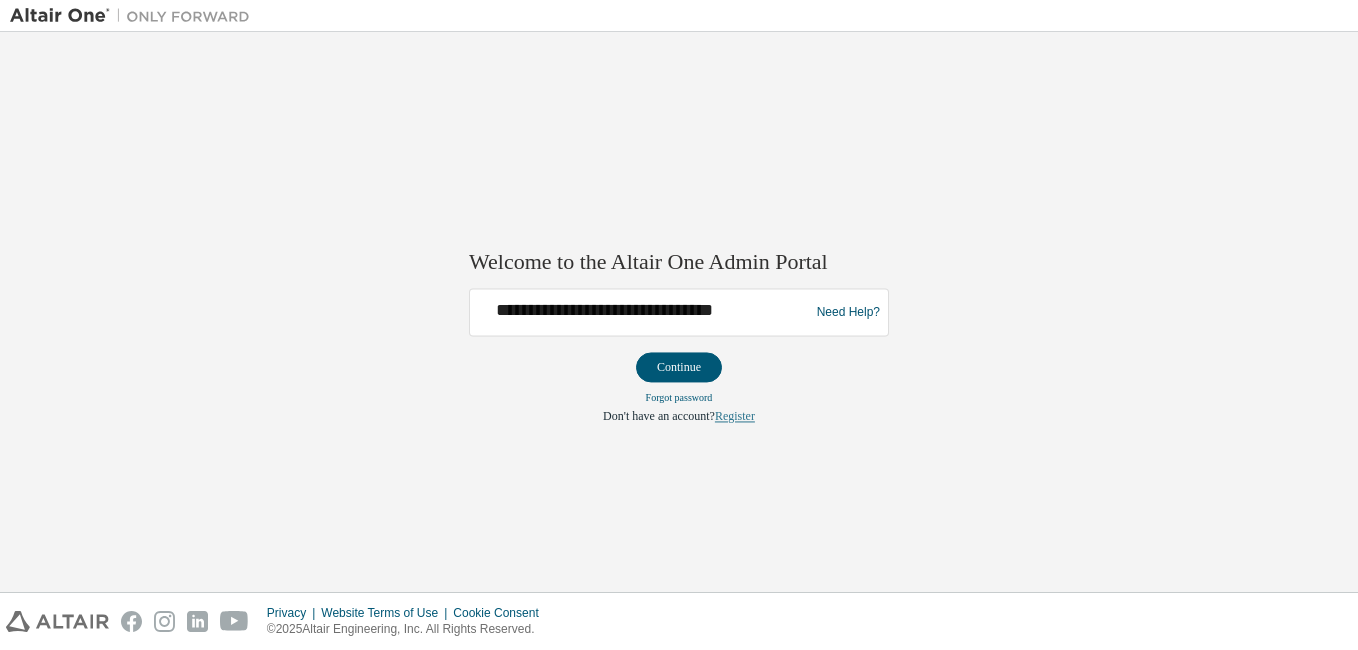 click on "Register" at bounding box center (735, 417) 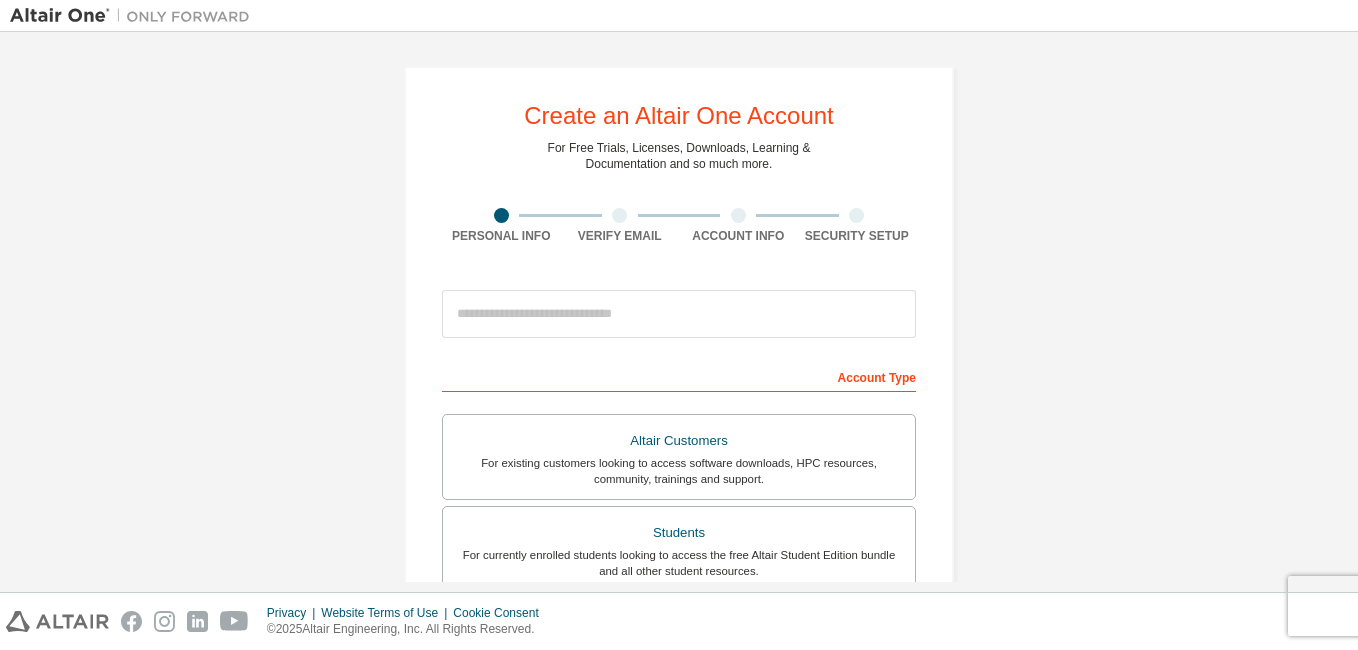 scroll, scrollTop: 0, scrollLeft: 0, axis: both 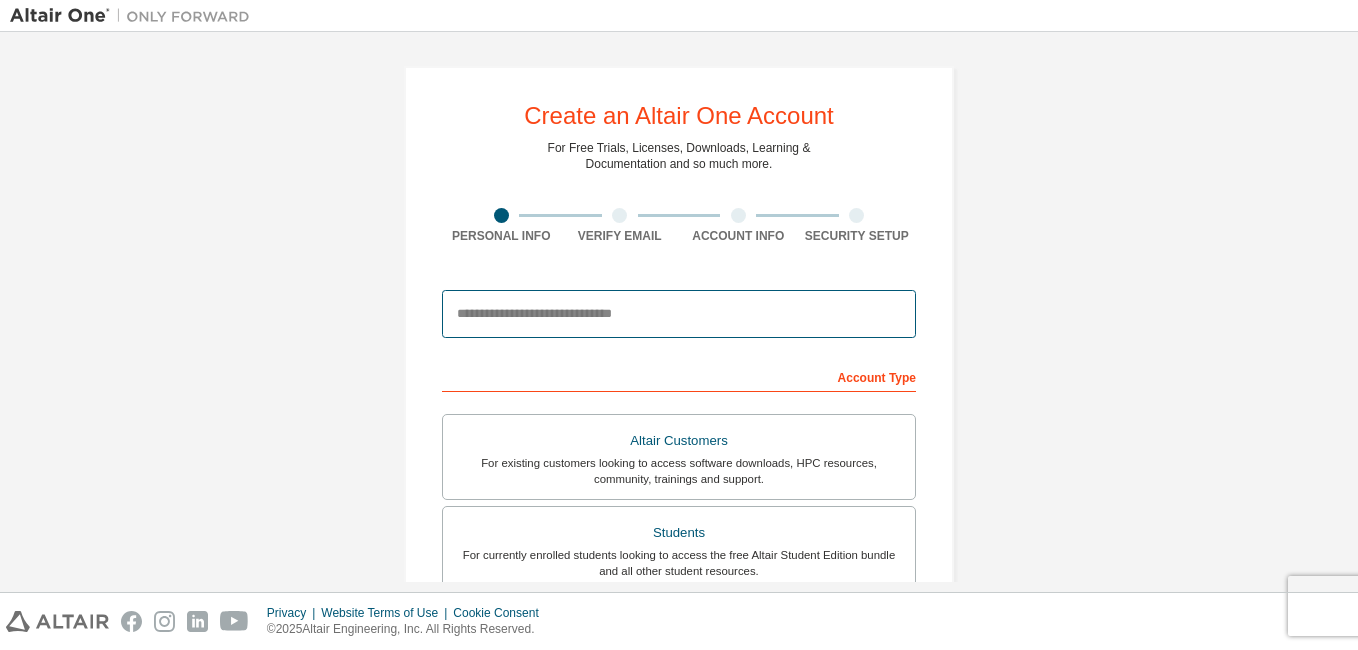 click at bounding box center (679, 314) 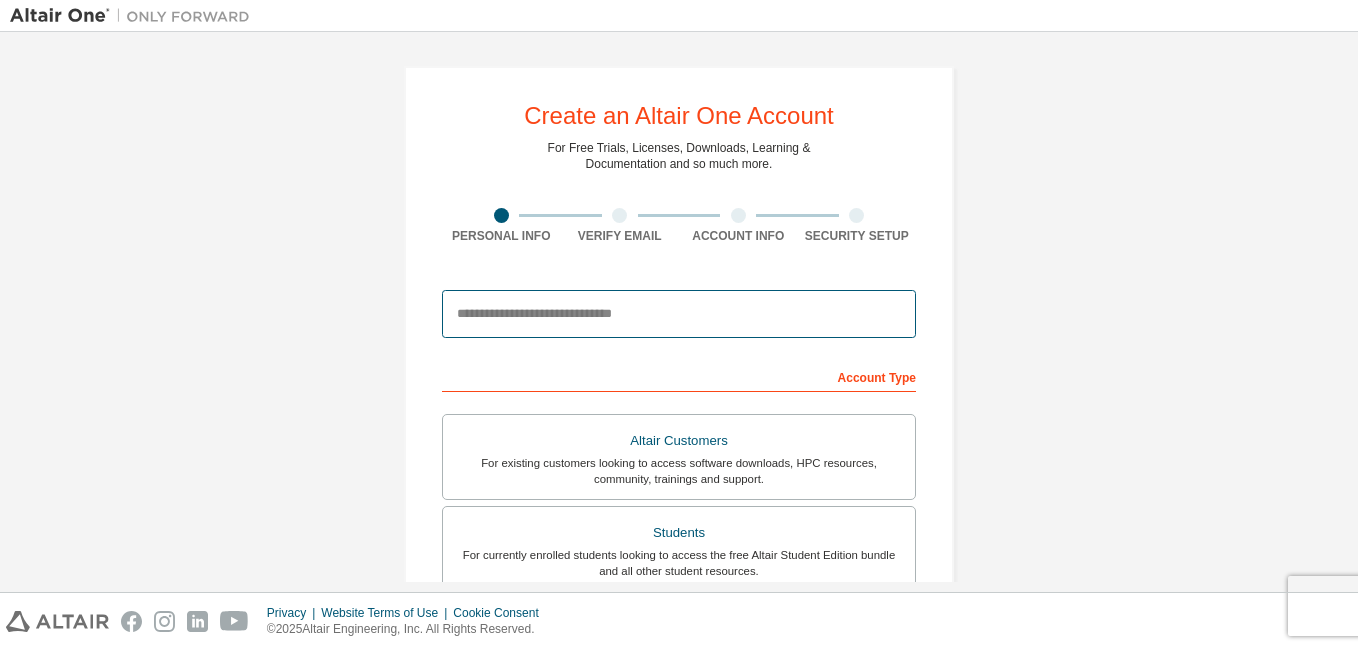 type on "**********" 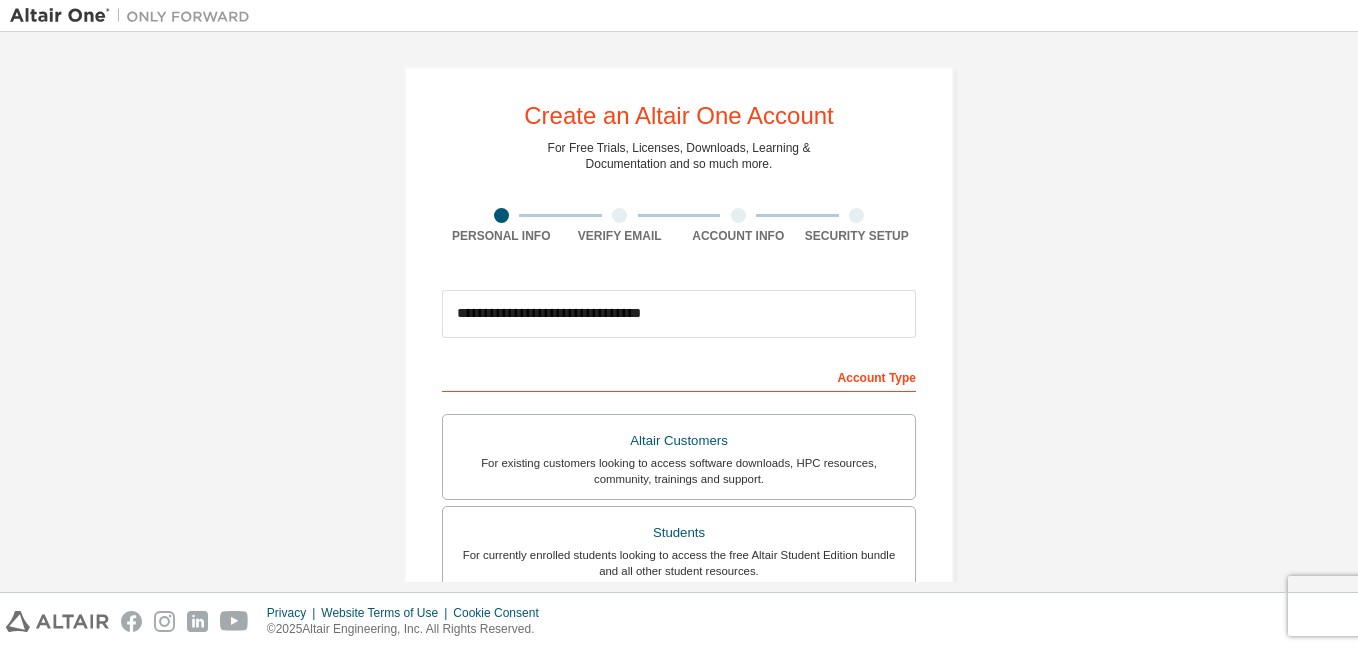 type on "******" 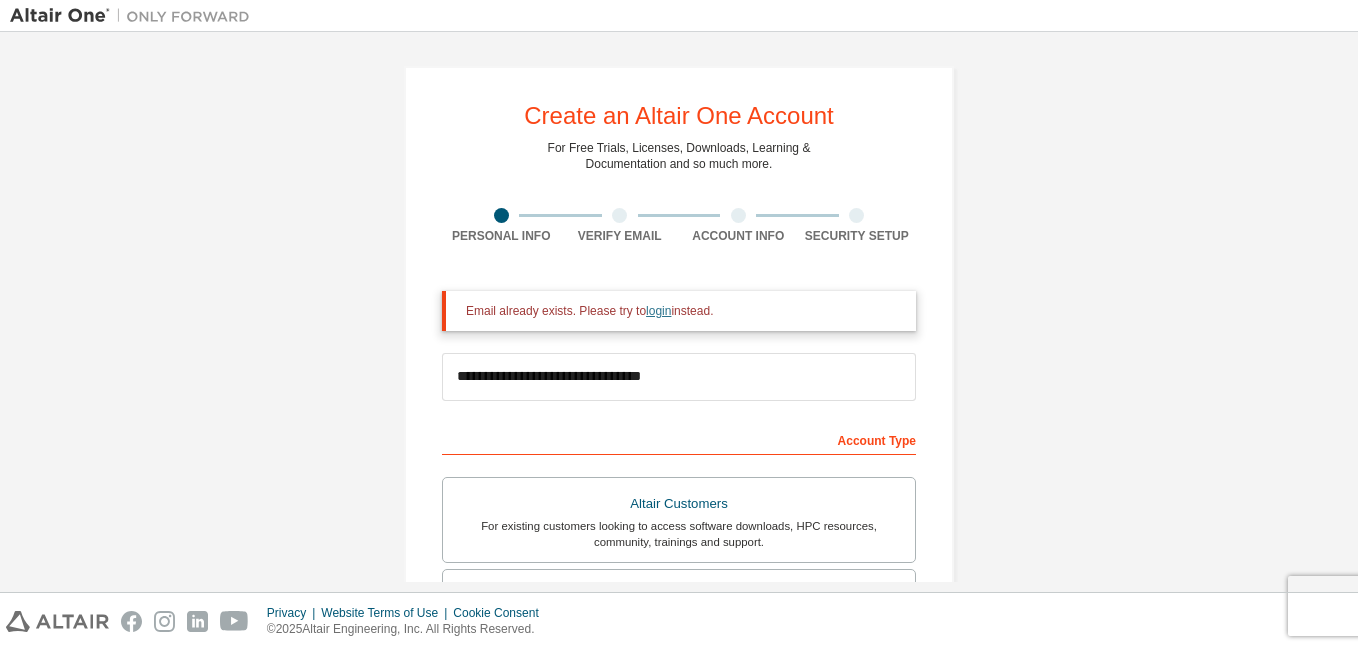 click on "login" at bounding box center (658, 311) 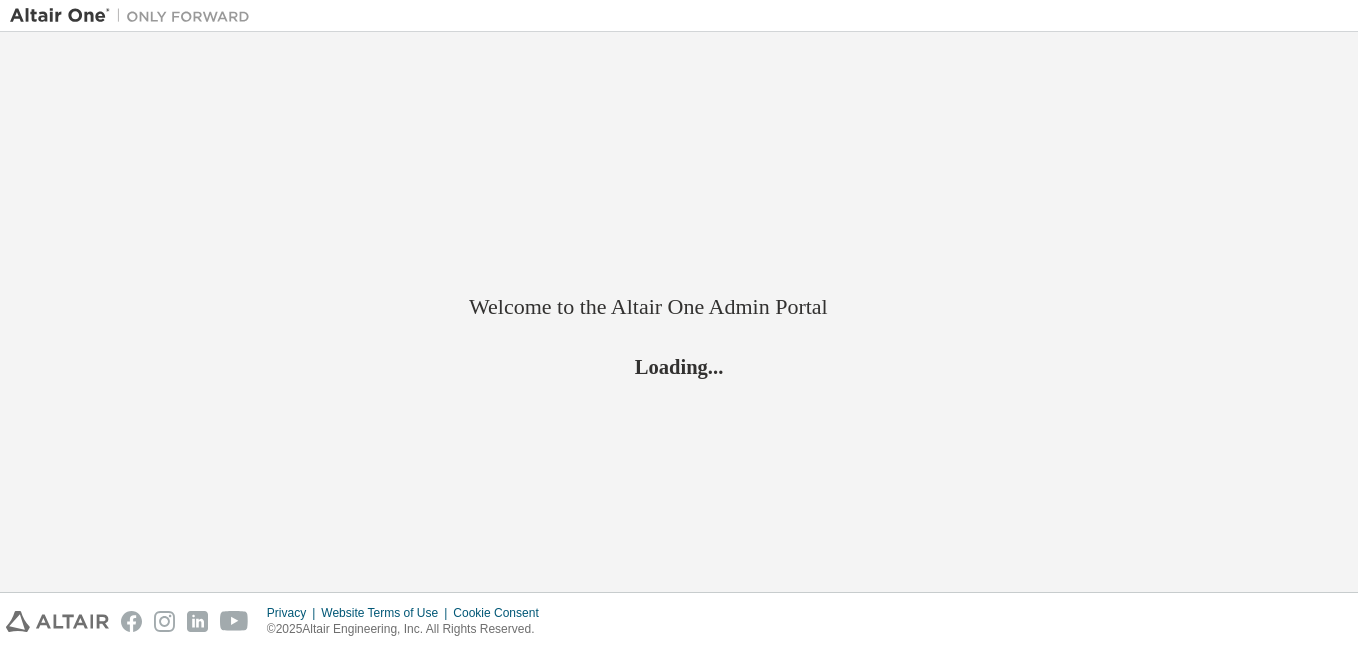 scroll, scrollTop: 0, scrollLeft: 0, axis: both 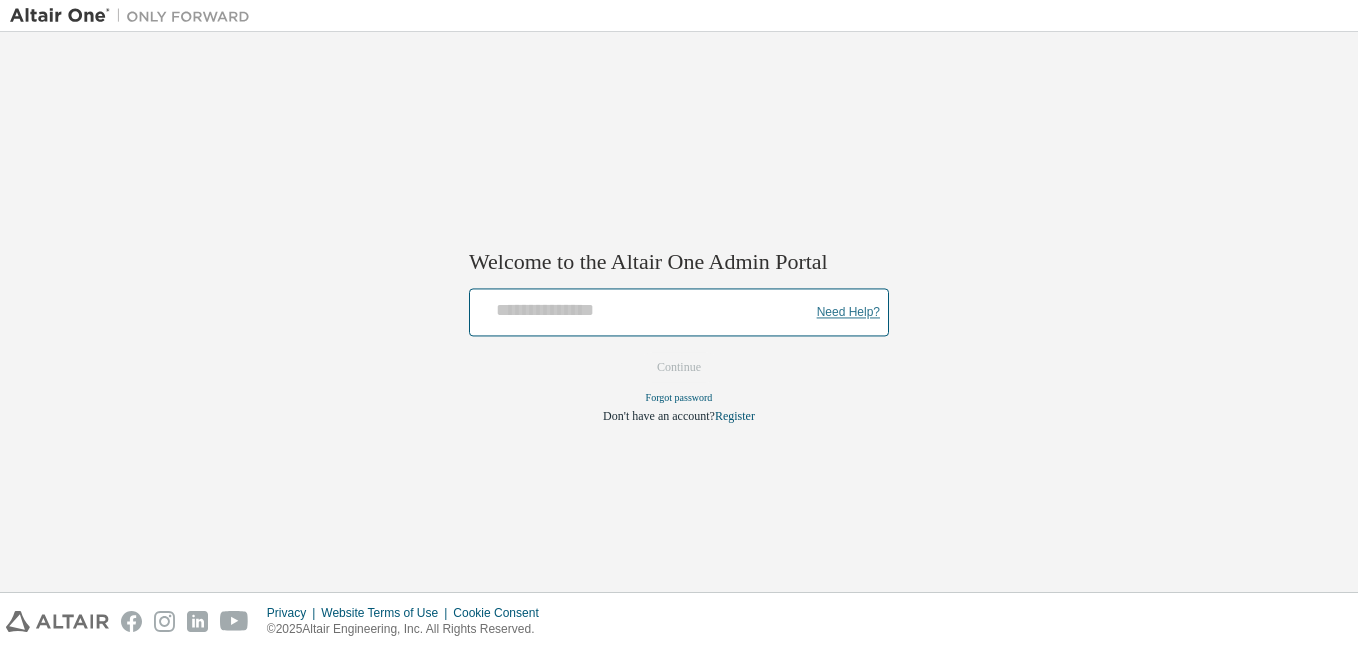 click on "Need Help?" at bounding box center [848, 312] 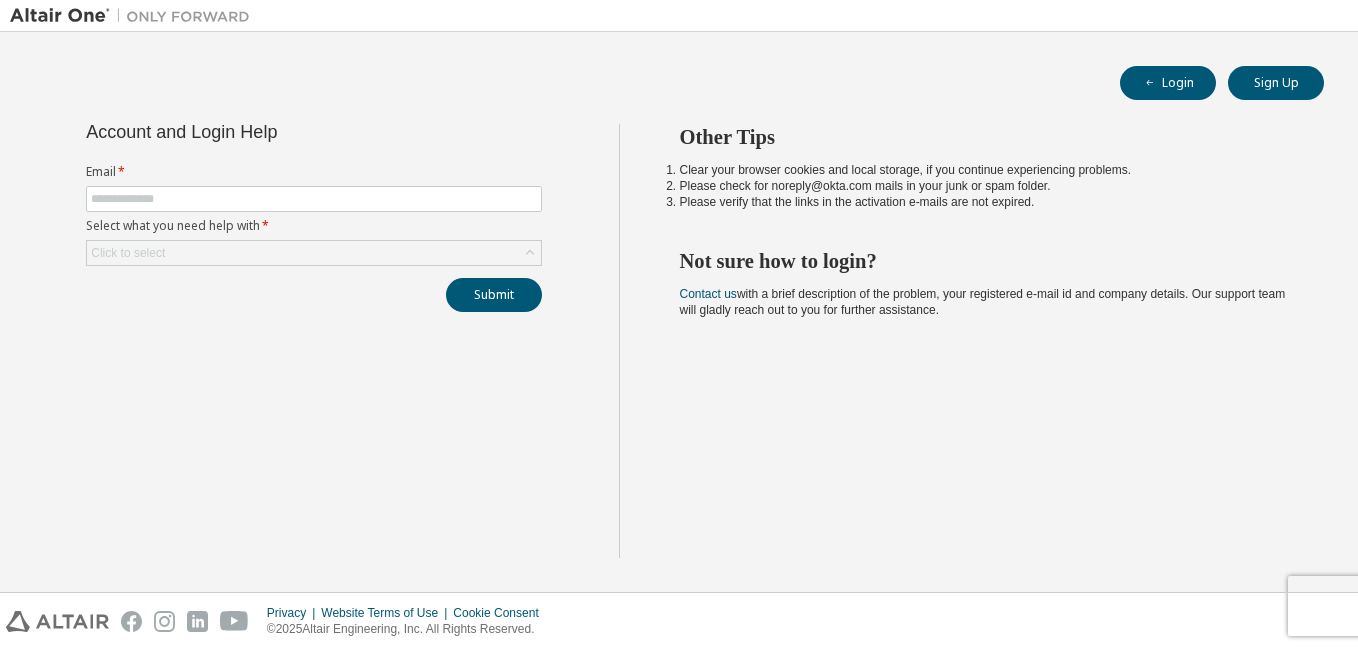 scroll, scrollTop: 0, scrollLeft: 0, axis: both 